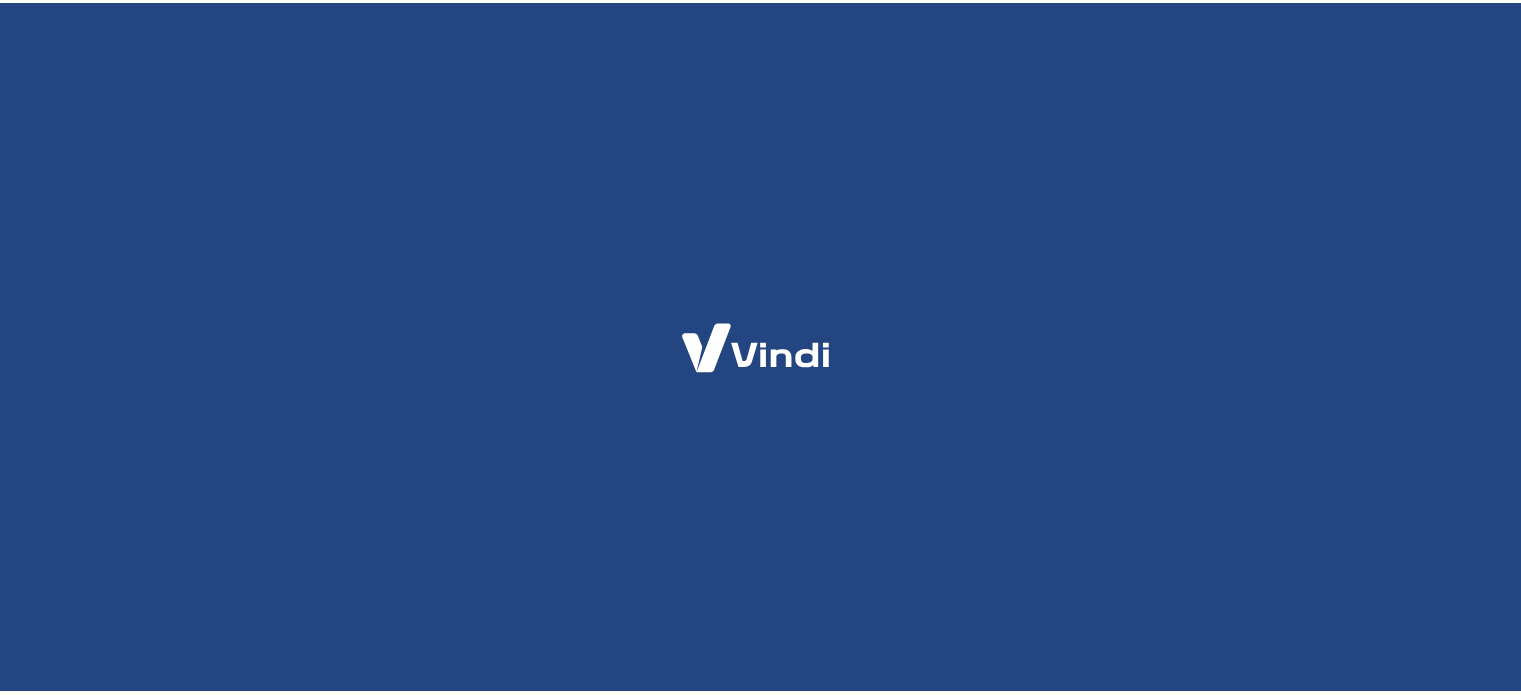 scroll, scrollTop: 0, scrollLeft: 0, axis: both 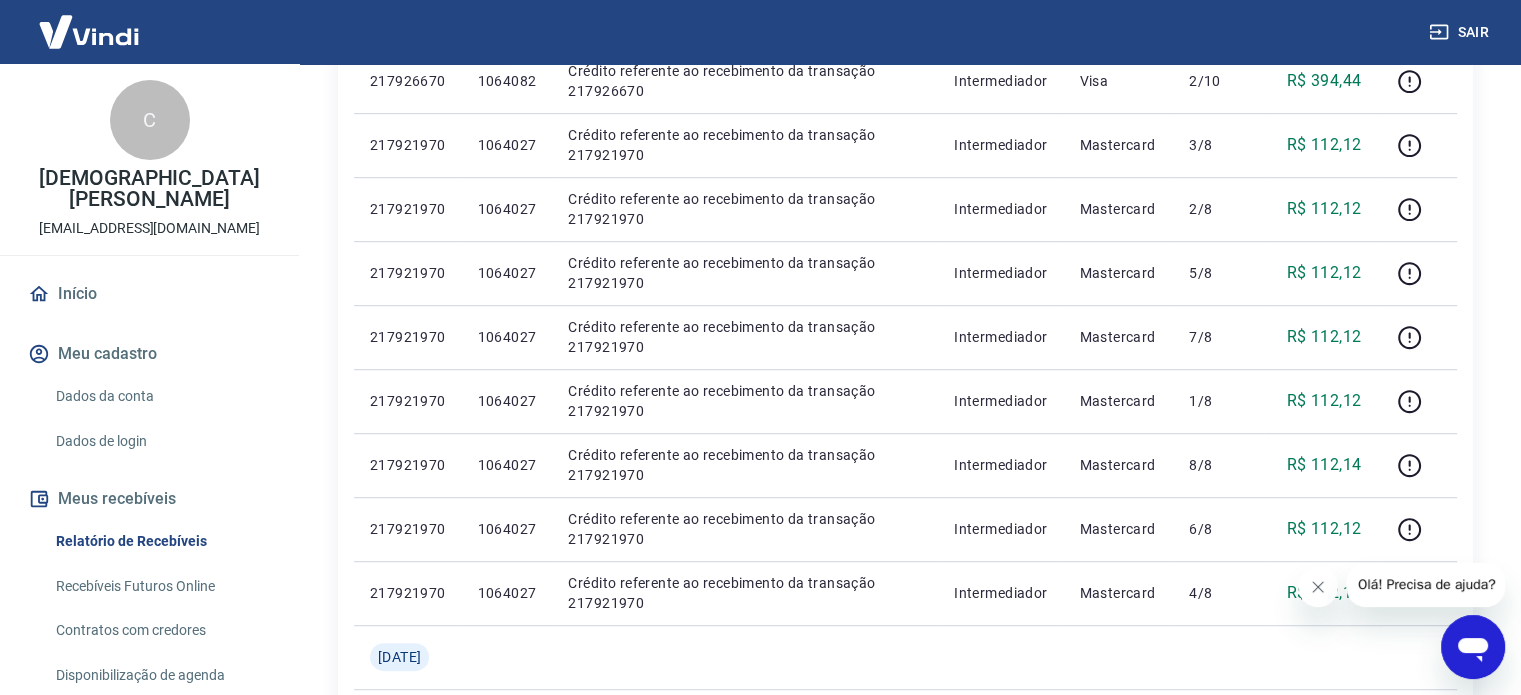 click 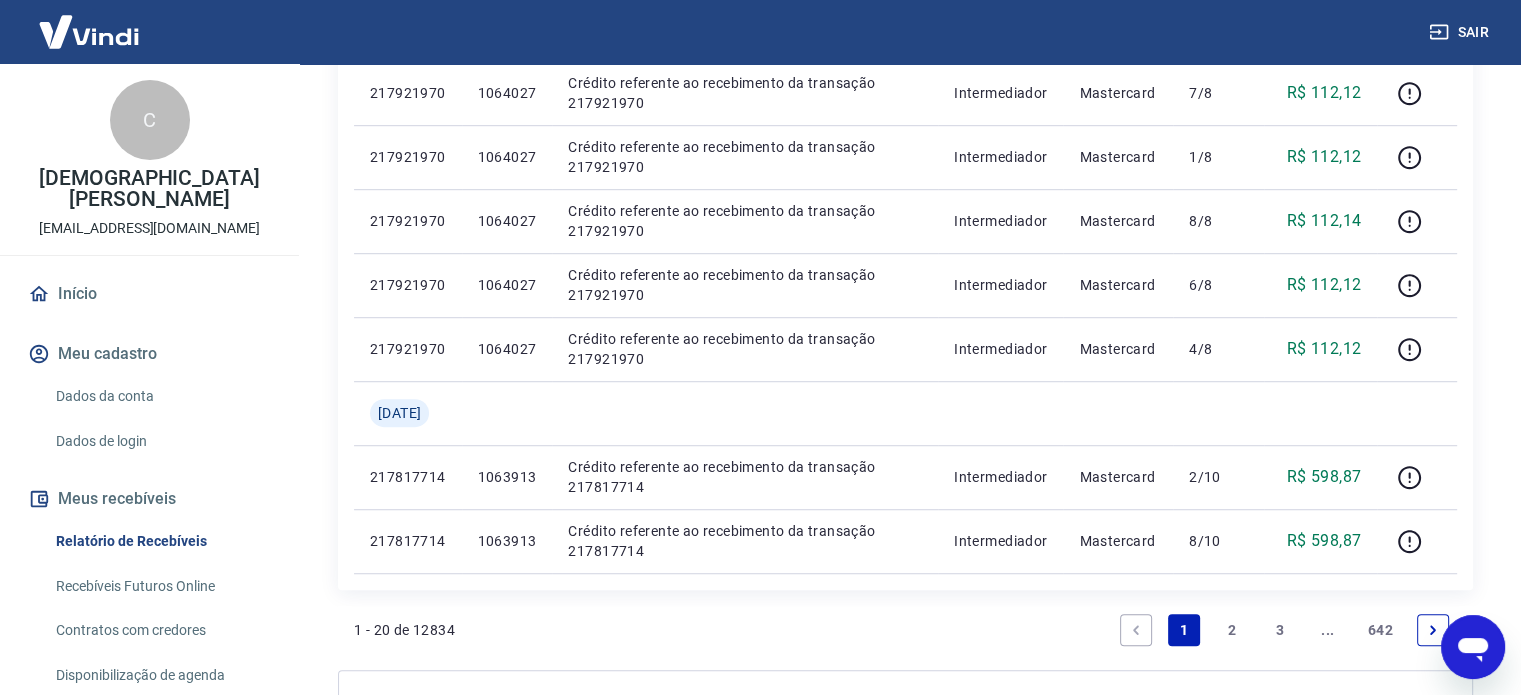 scroll, scrollTop: 1449, scrollLeft: 0, axis: vertical 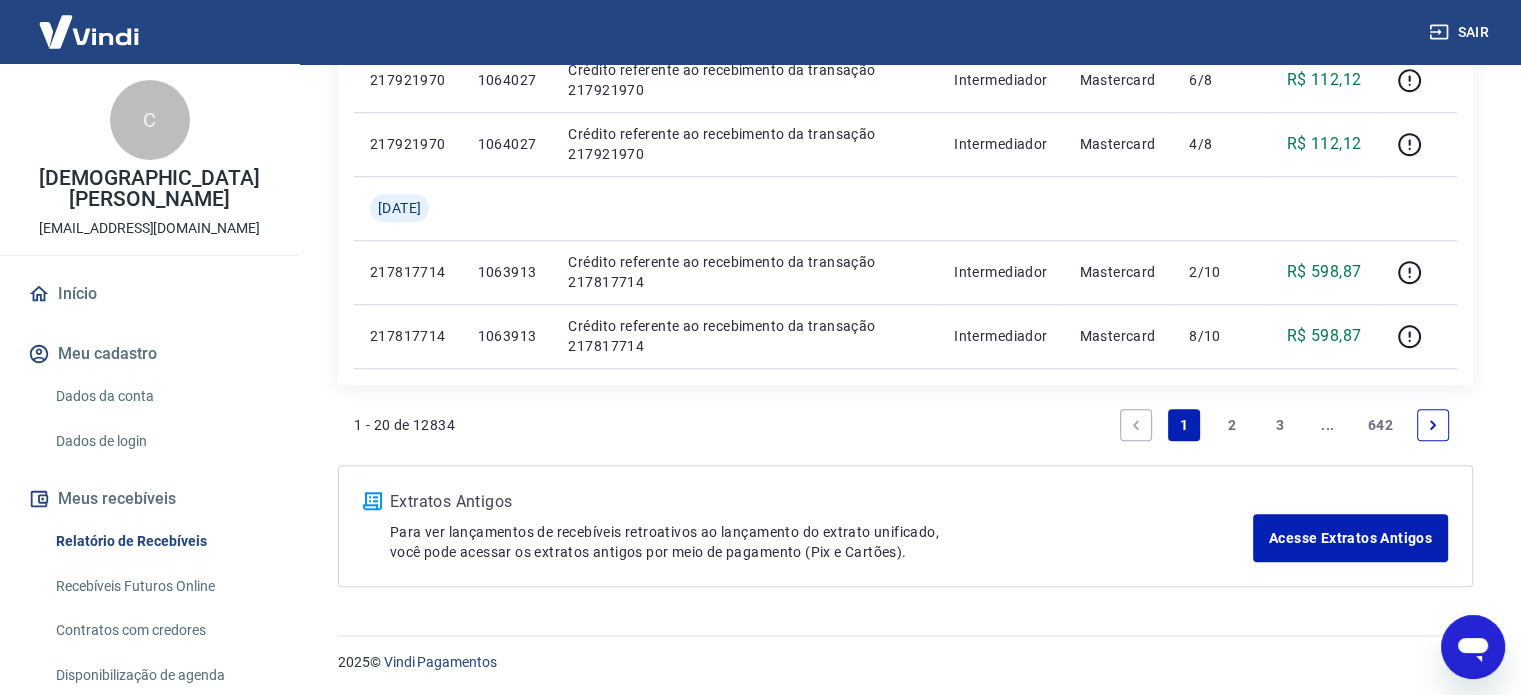 click on "2" at bounding box center [1232, 425] 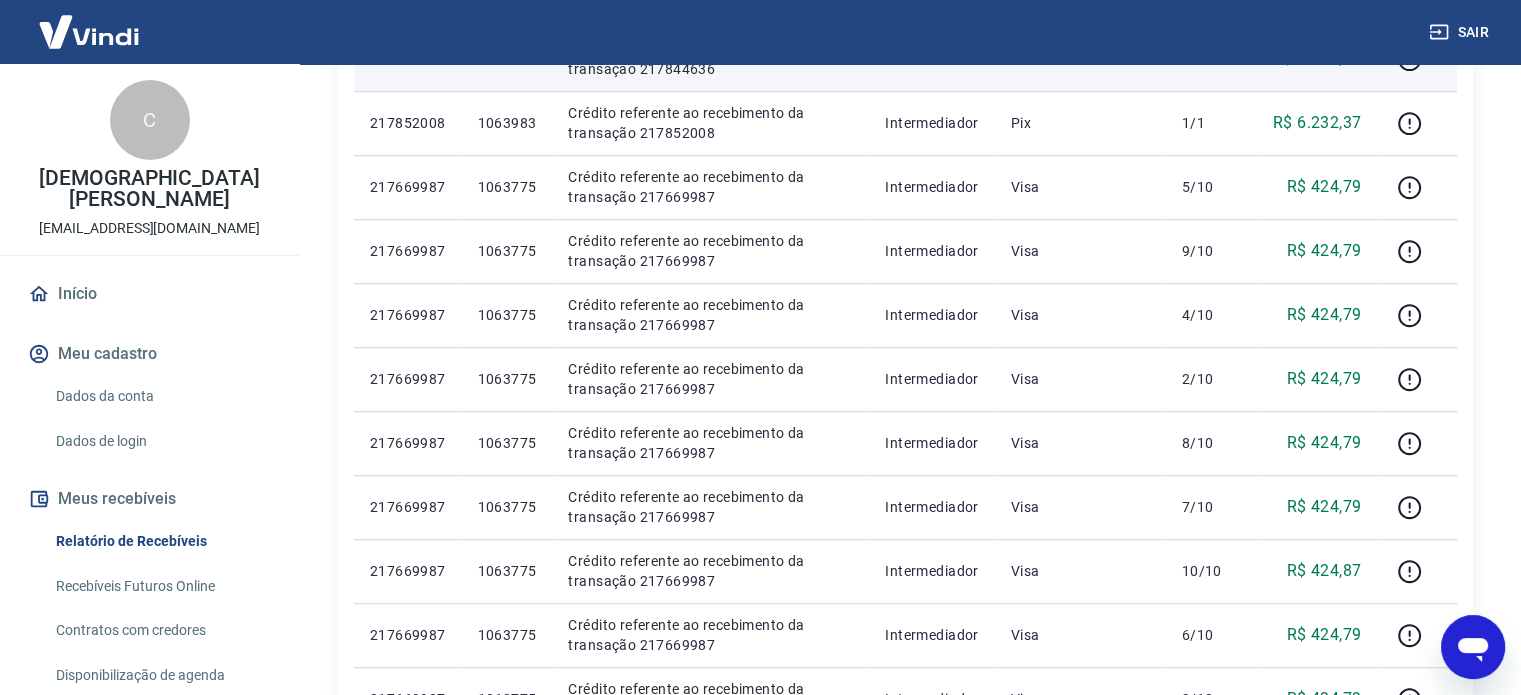 scroll, scrollTop: 1300, scrollLeft: 0, axis: vertical 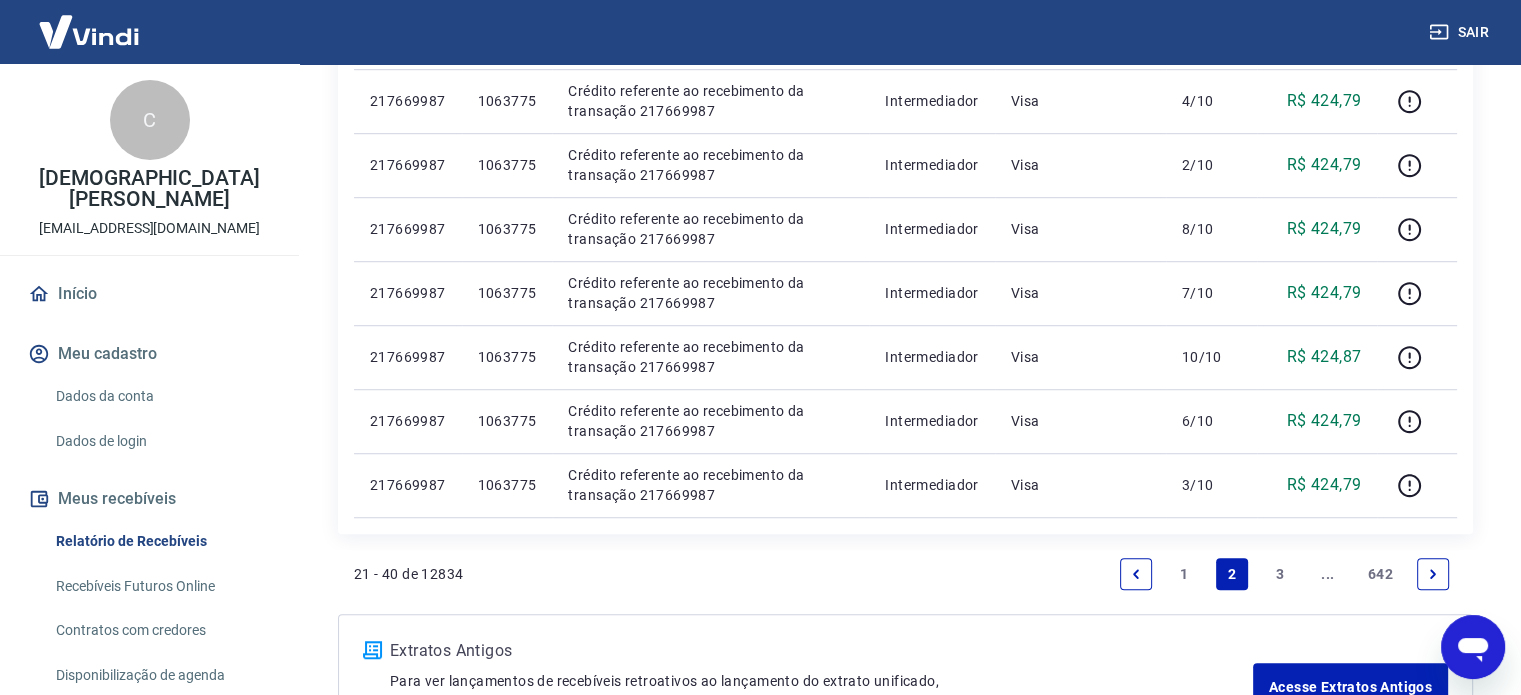 click on "3" at bounding box center [1280, 574] 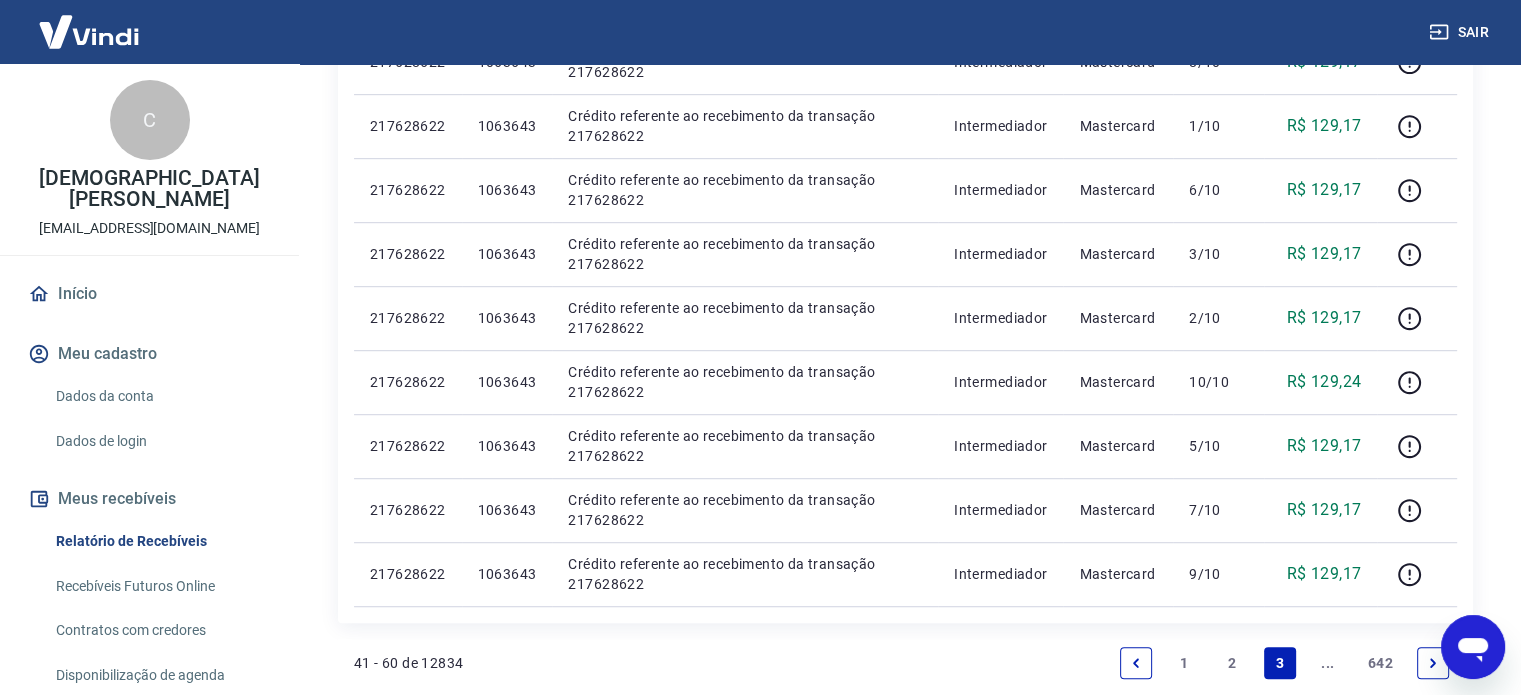 scroll, scrollTop: 1200, scrollLeft: 0, axis: vertical 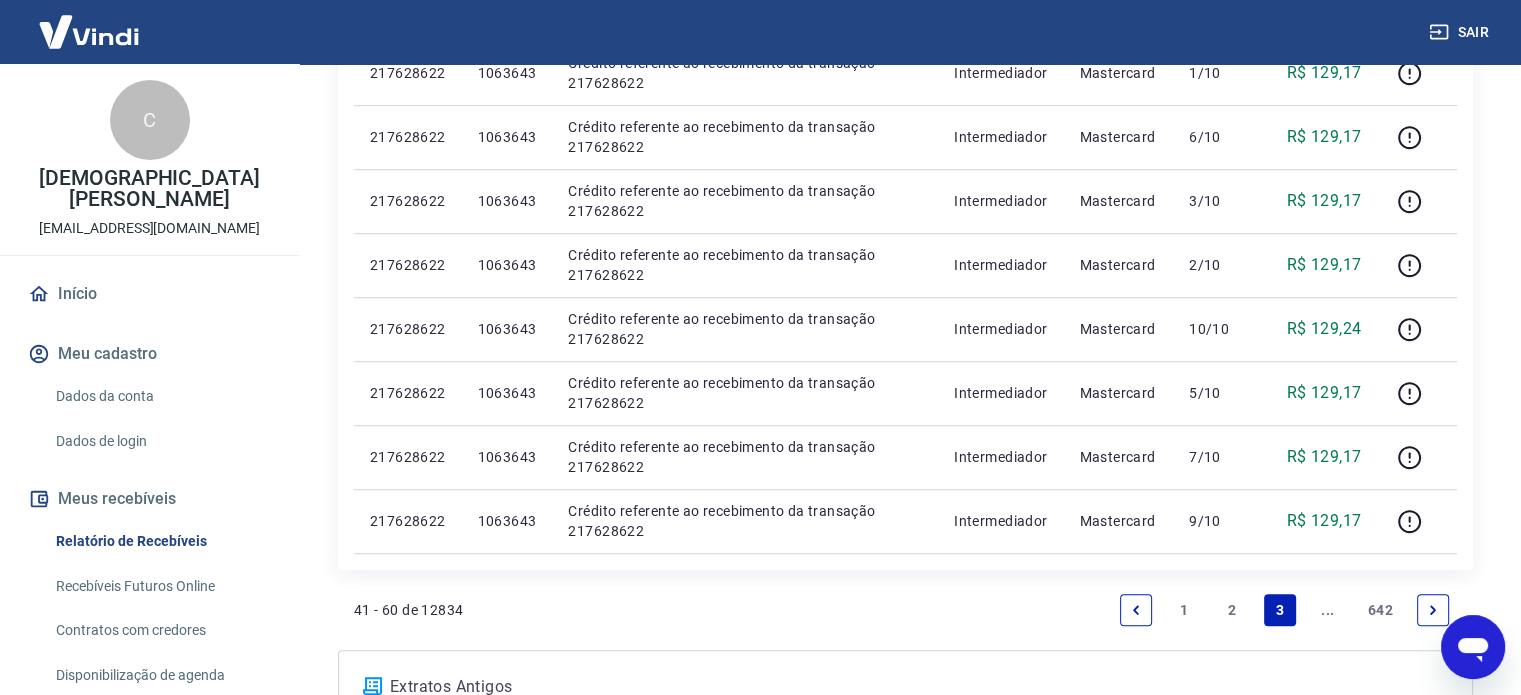 click at bounding box center [1433, 610] 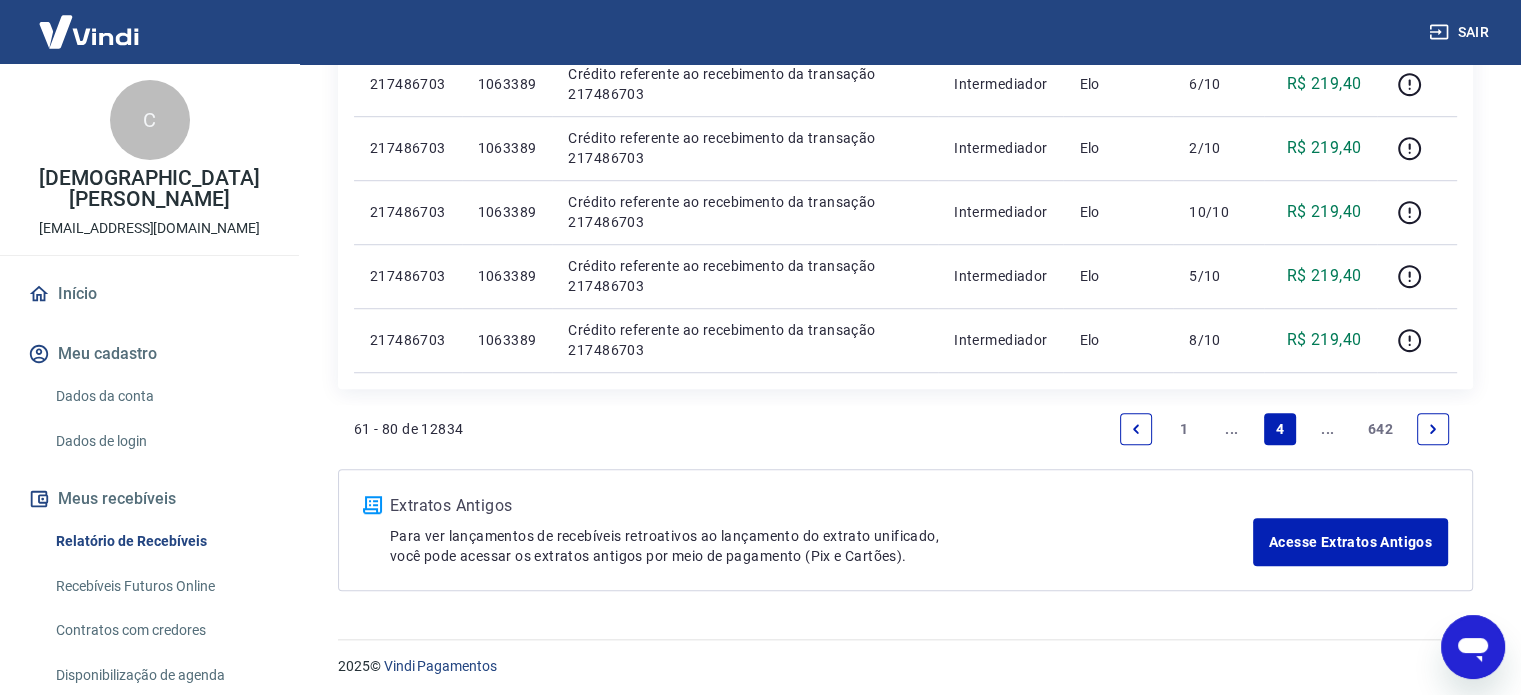 scroll, scrollTop: 1385, scrollLeft: 0, axis: vertical 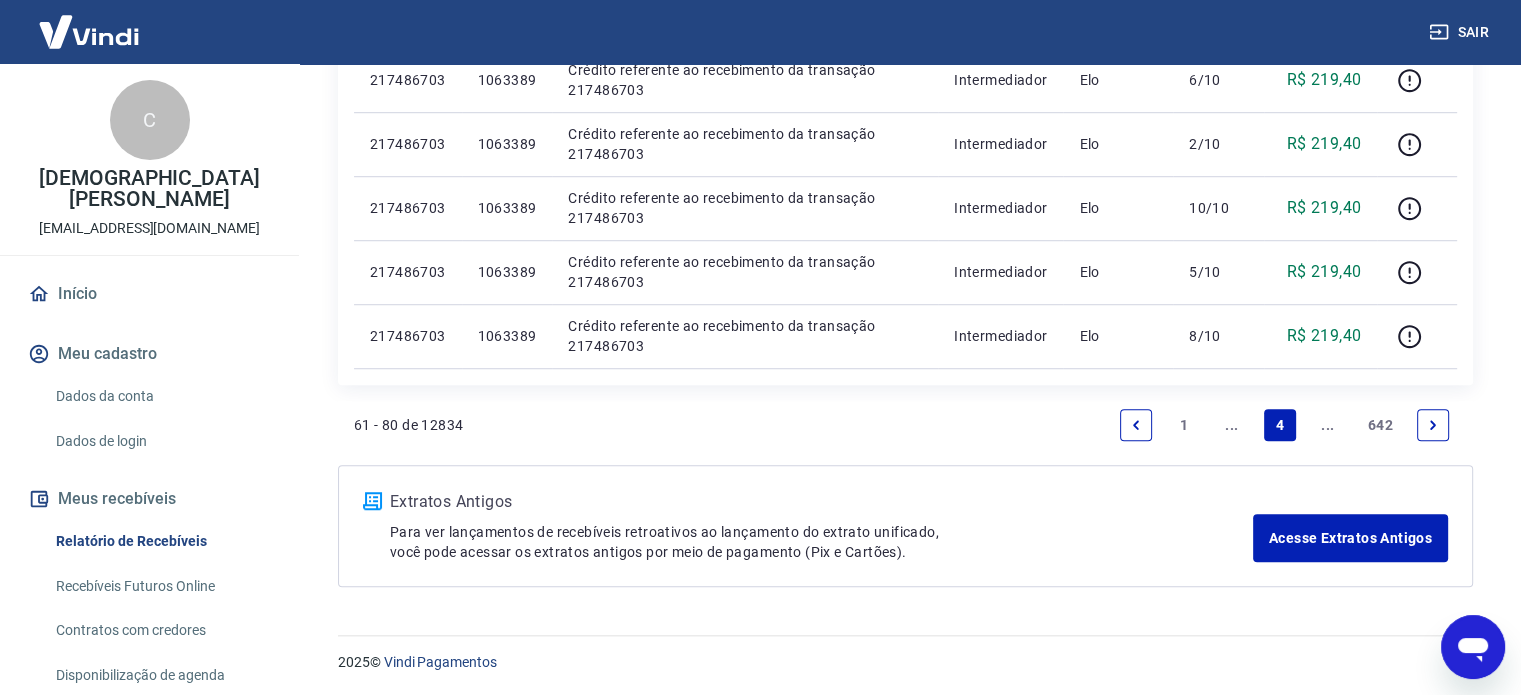 click at bounding box center [1433, 425] 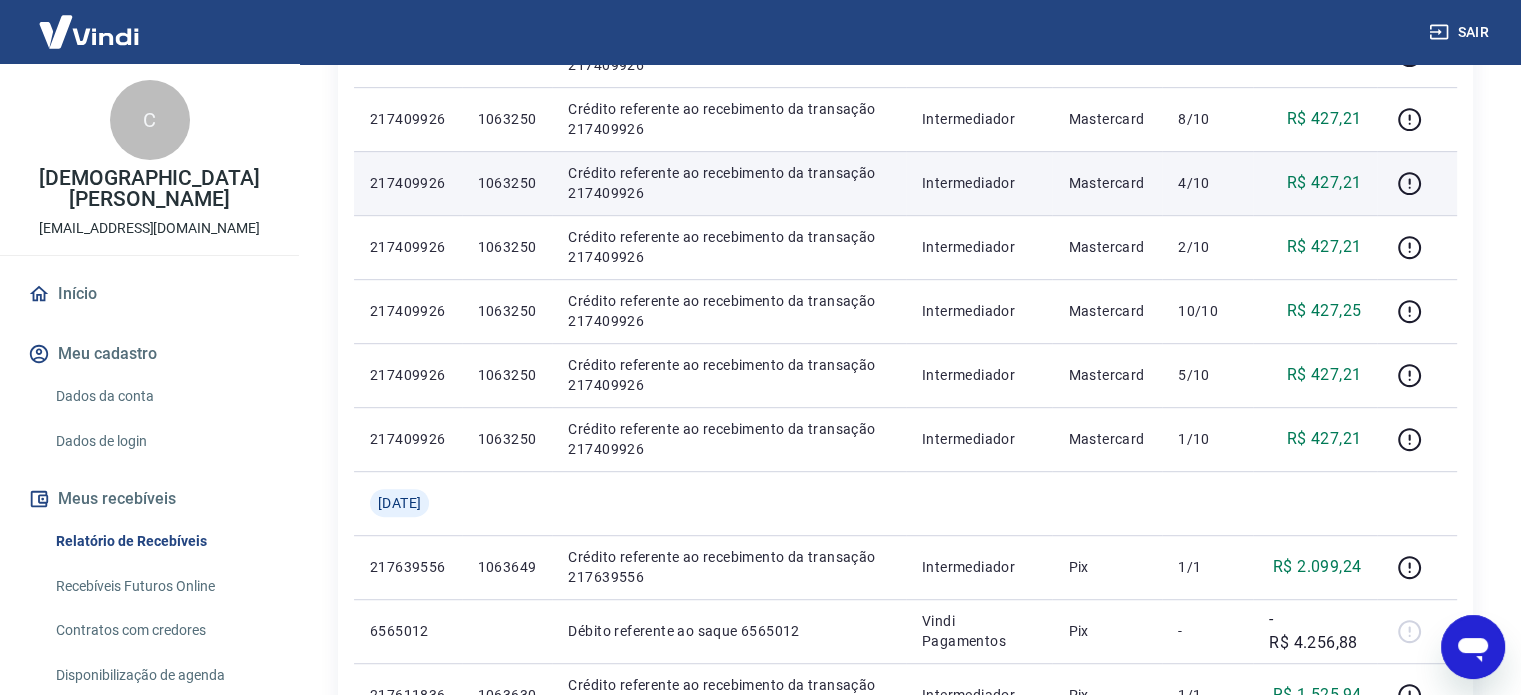 scroll, scrollTop: 1500, scrollLeft: 0, axis: vertical 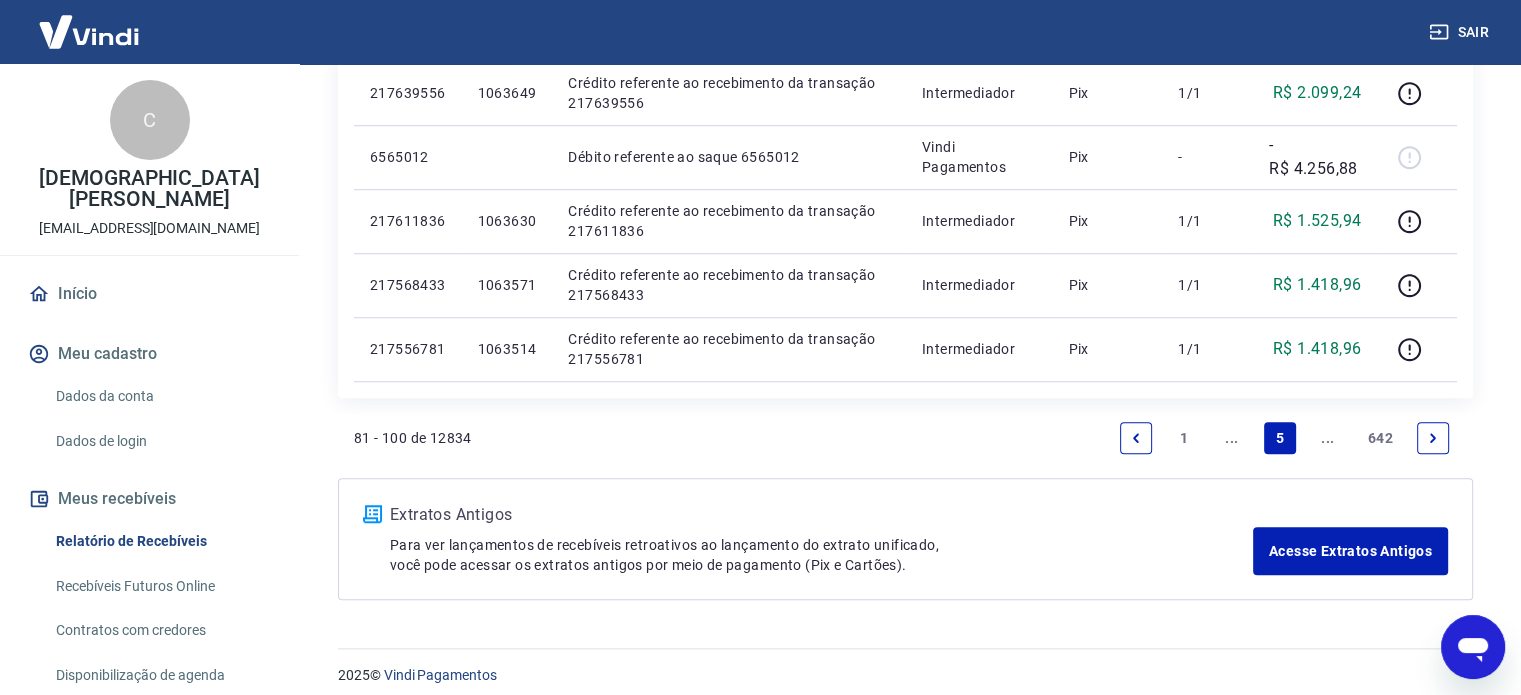 click 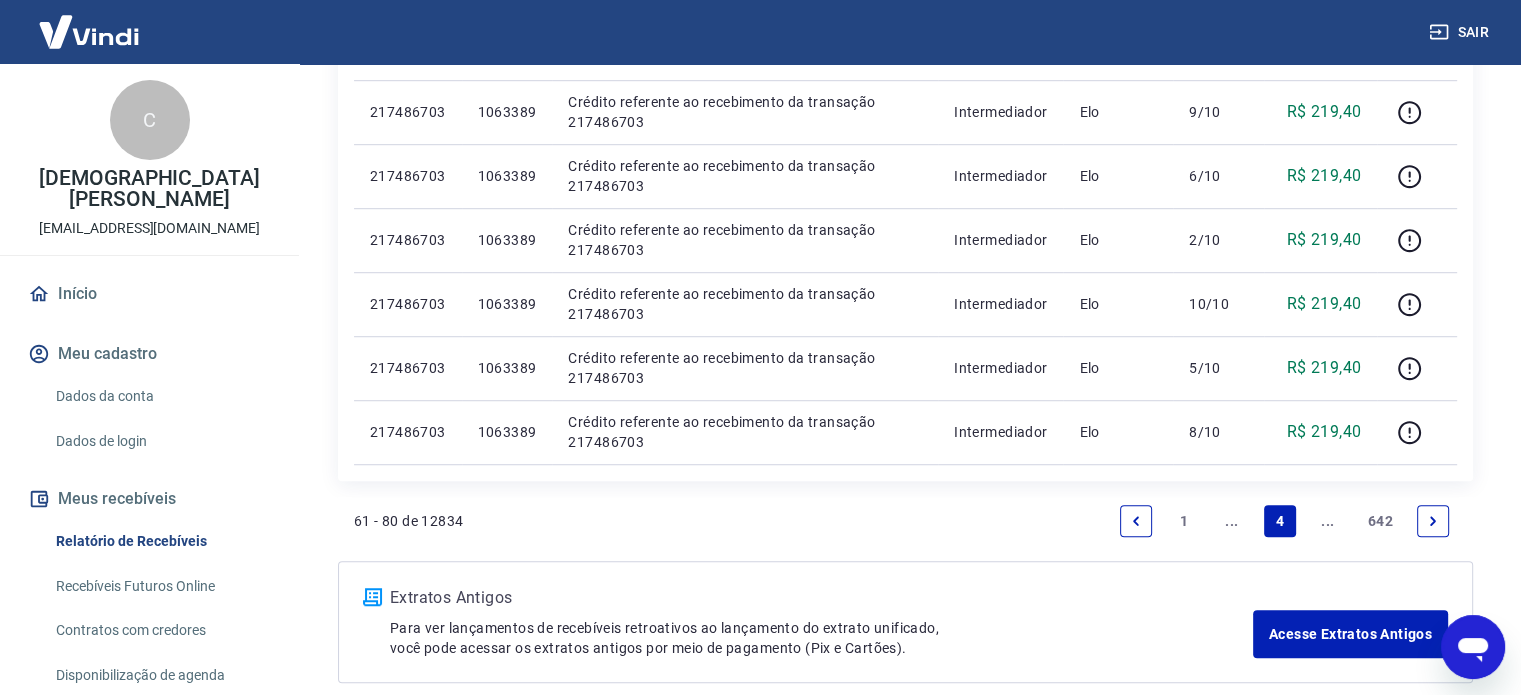 scroll, scrollTop: 1385, scrollLeft: 0, axis: vertical 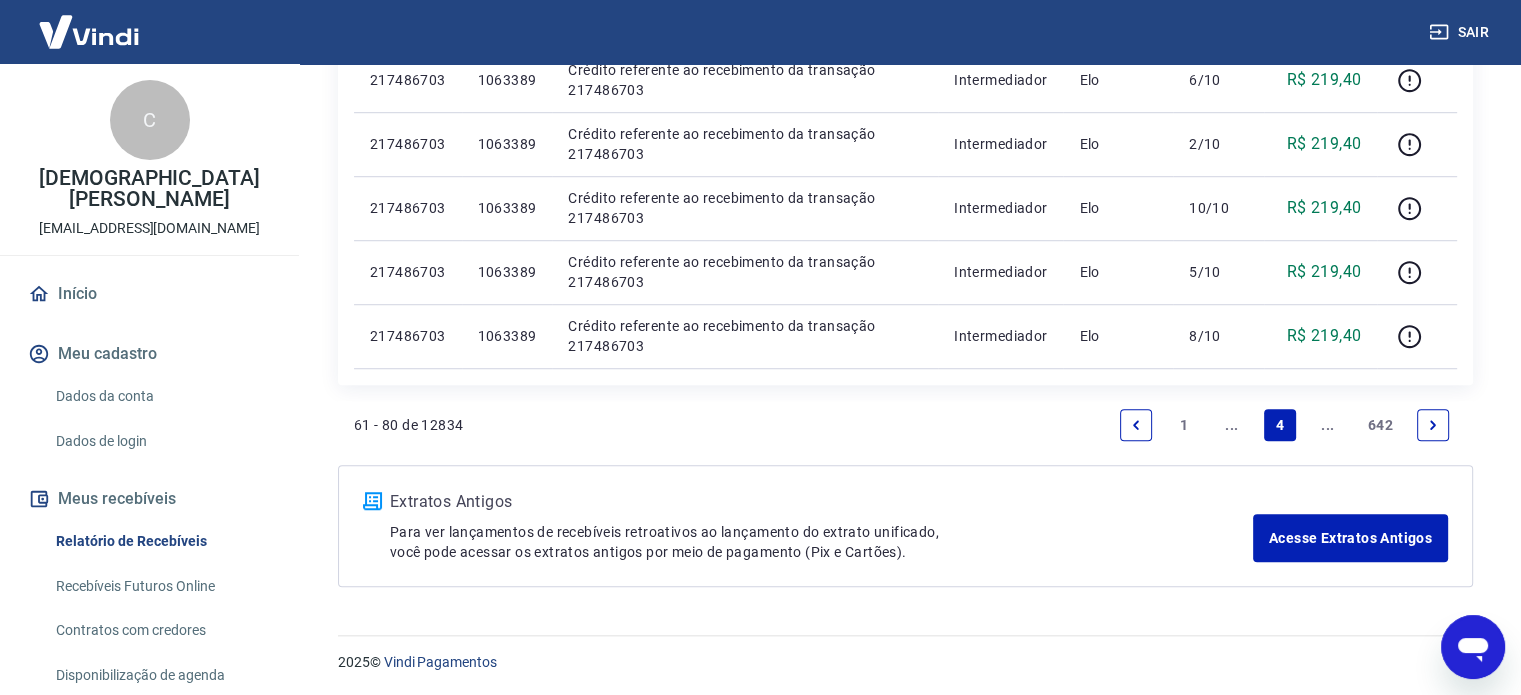 click 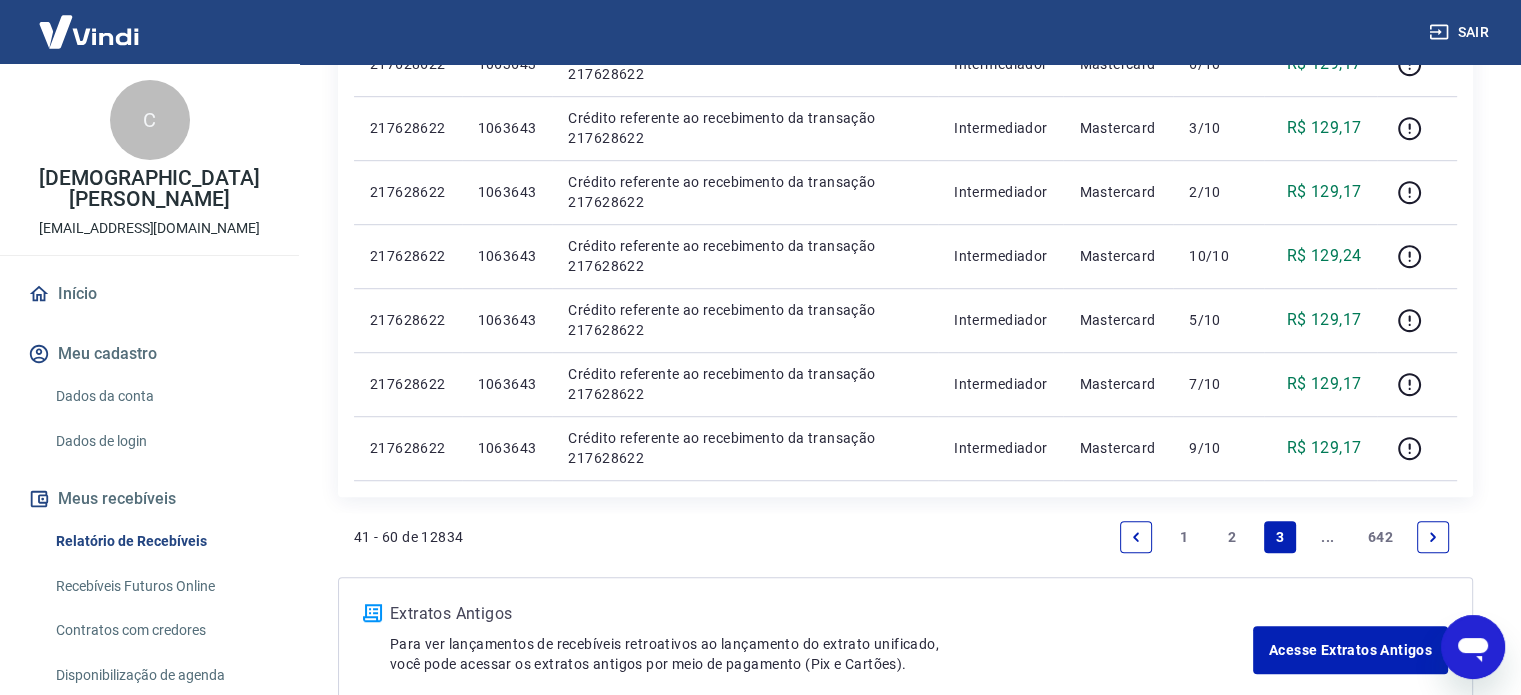 scroll, scrollTop: 1385, scrollLeft: 0, axis: vertical 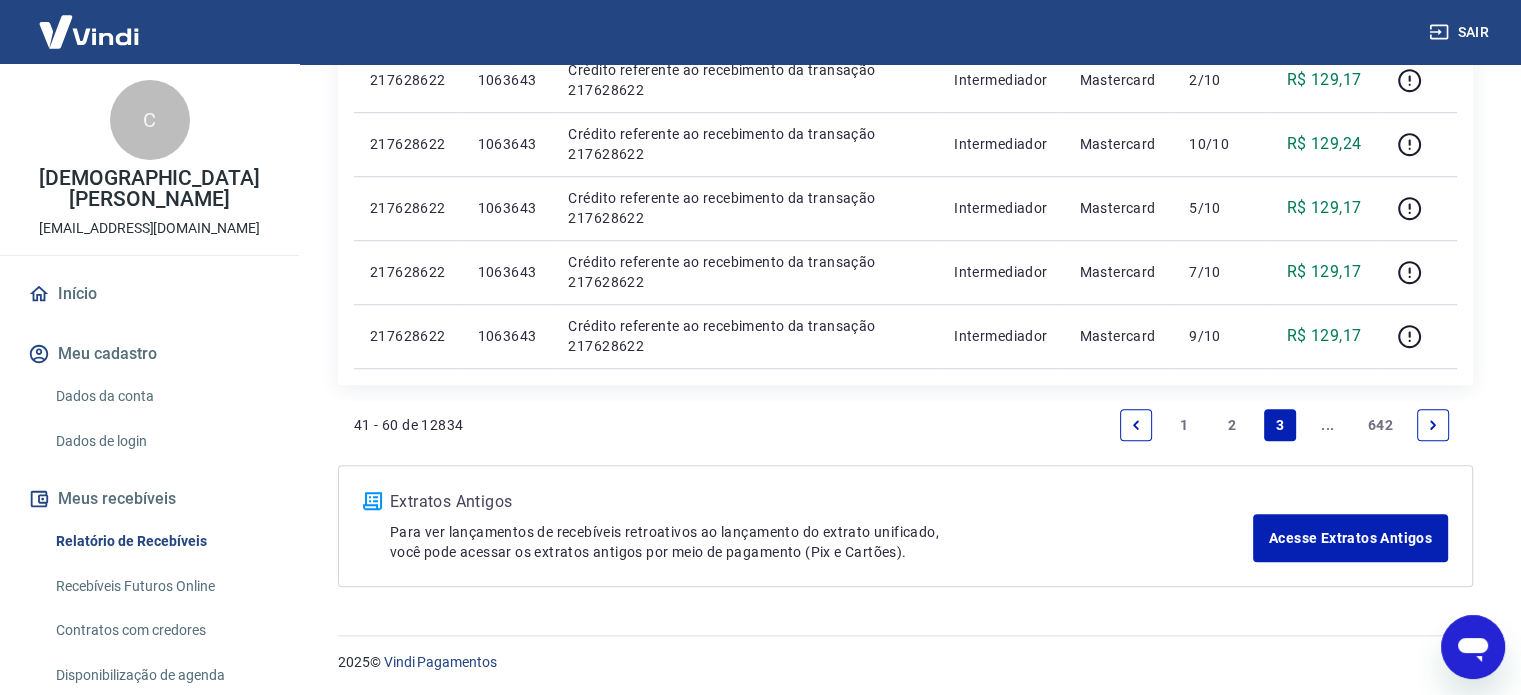 click 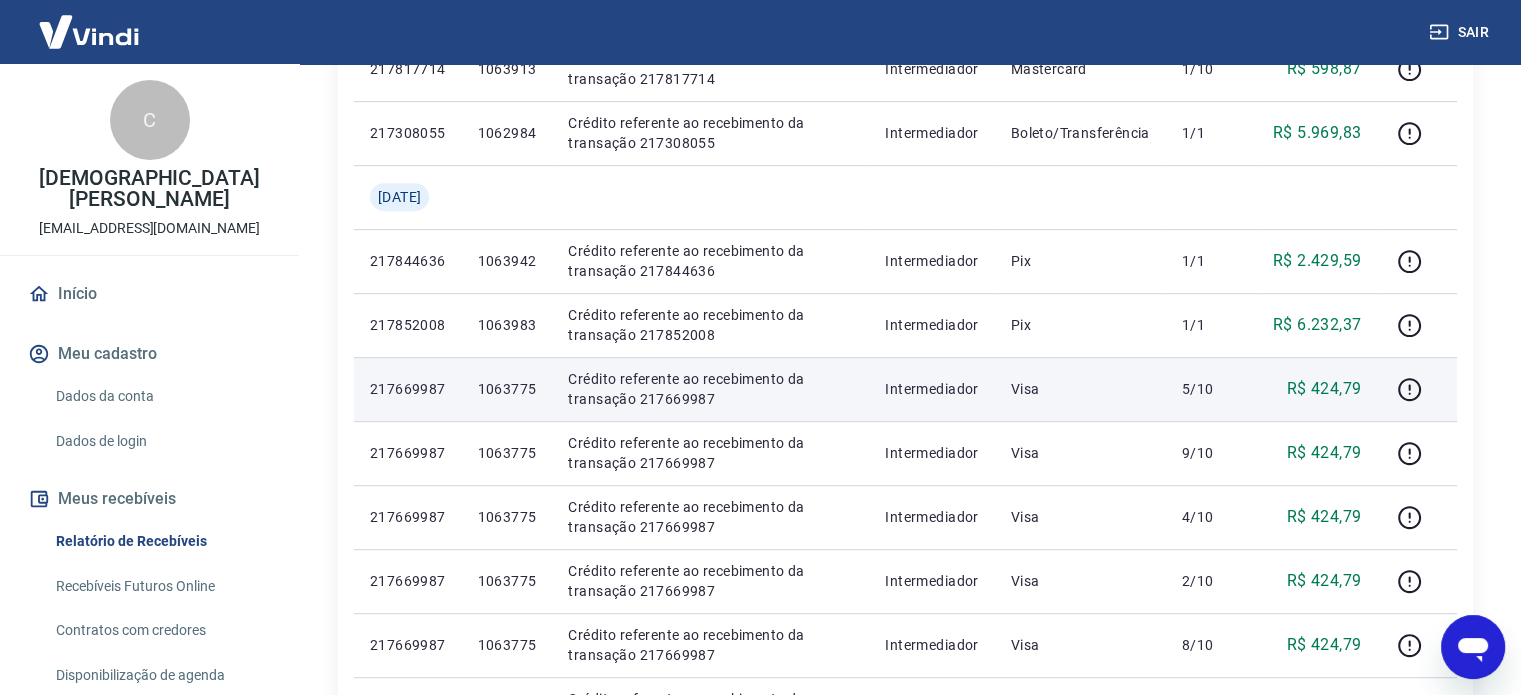 scroll, scrollTop: 849, scrollLeft: 0, axis: vertical 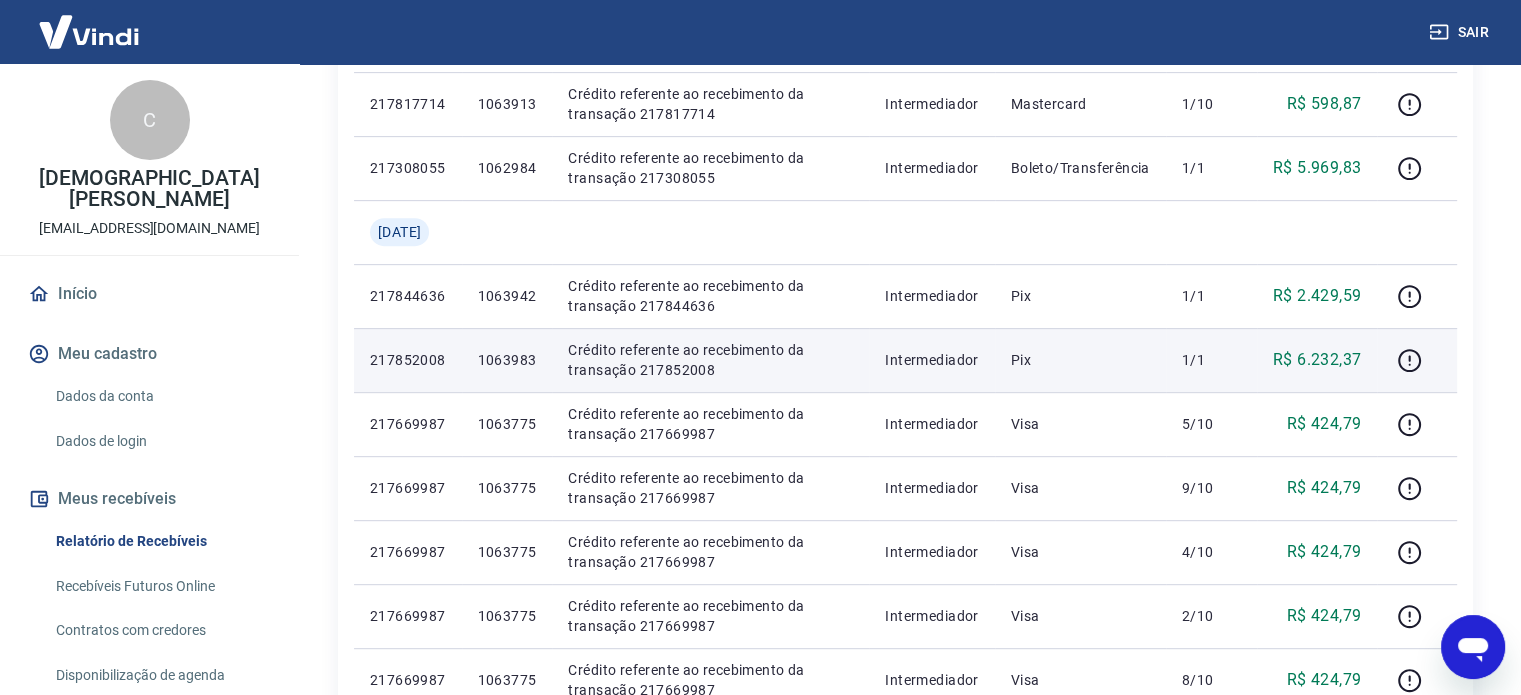 click on "R$ 6.232,37" at bounding box center (1317, 360) 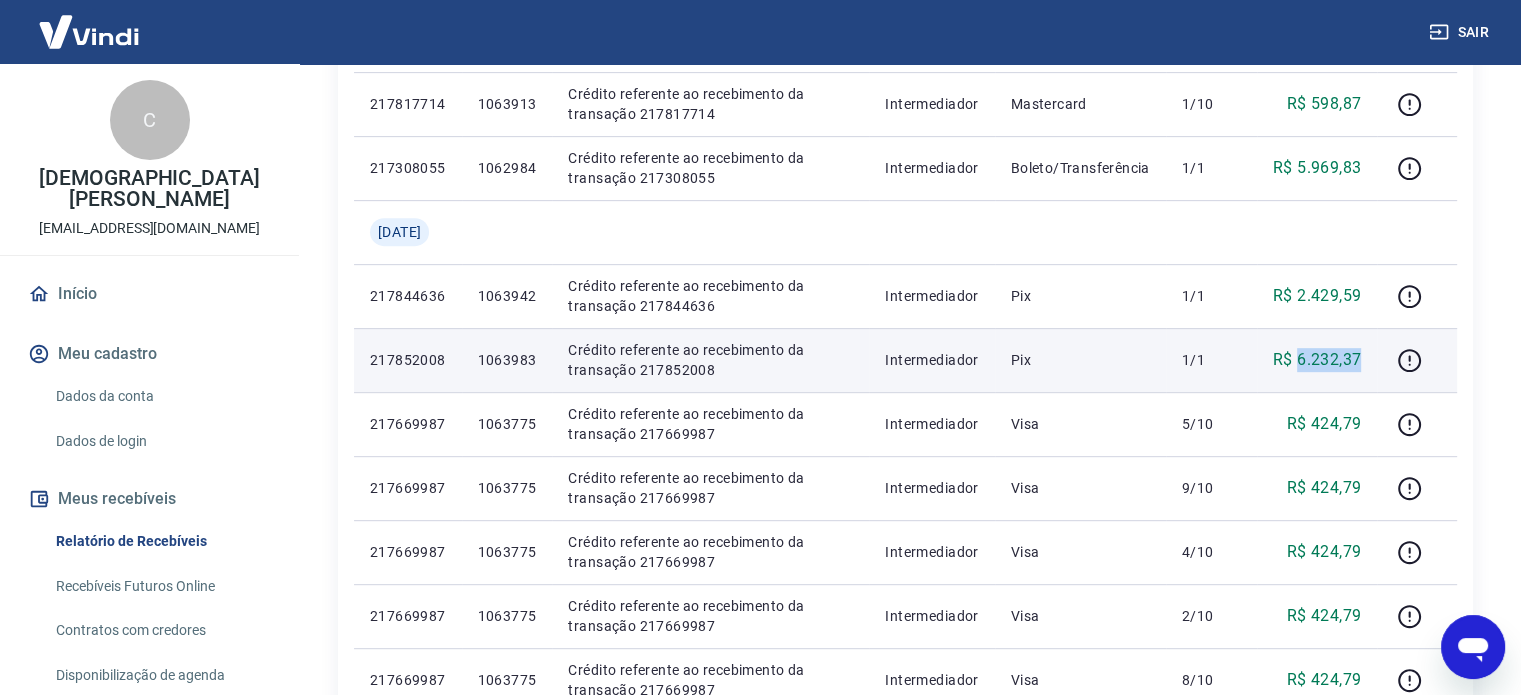 drag, startPoint x: 1300, startPoint y: 361, endPoint x: 1376, endPoint y: 361, distance: 76 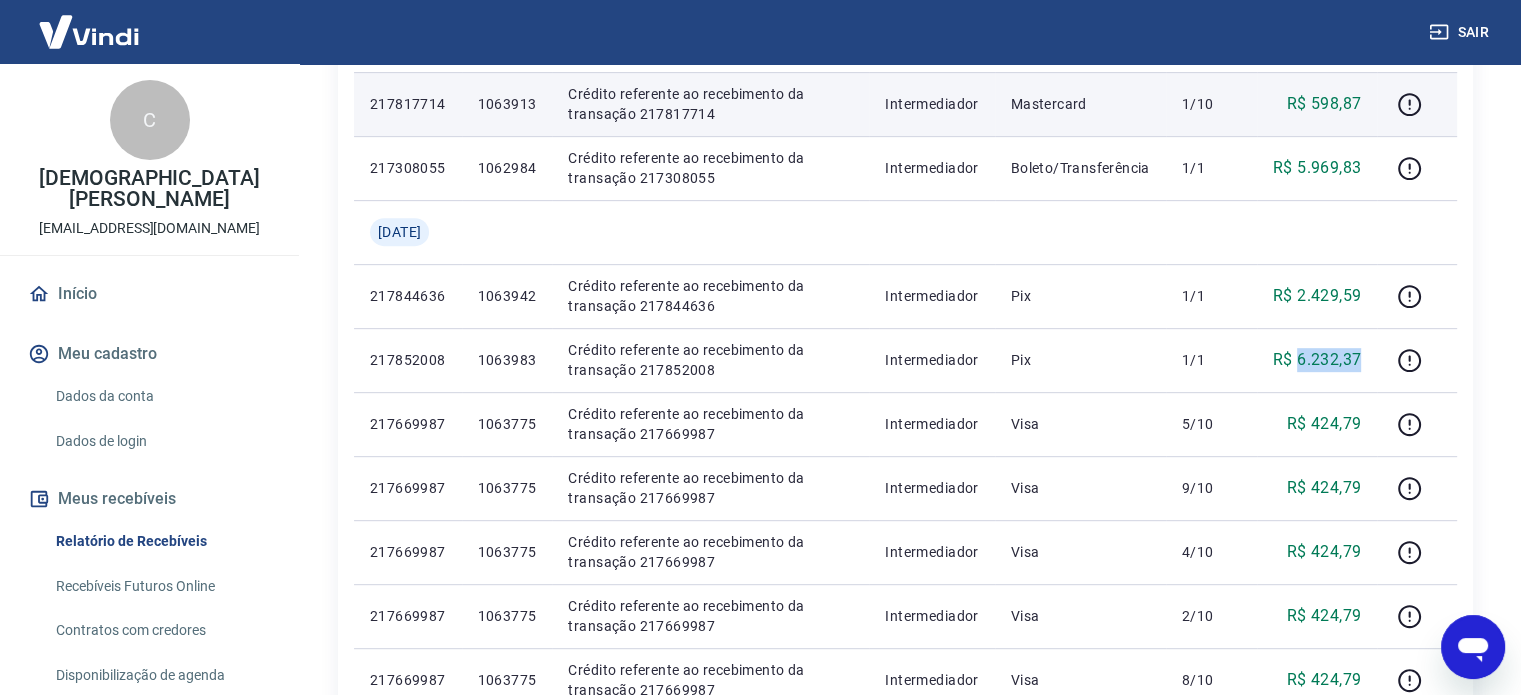 copy on "6.232,37" 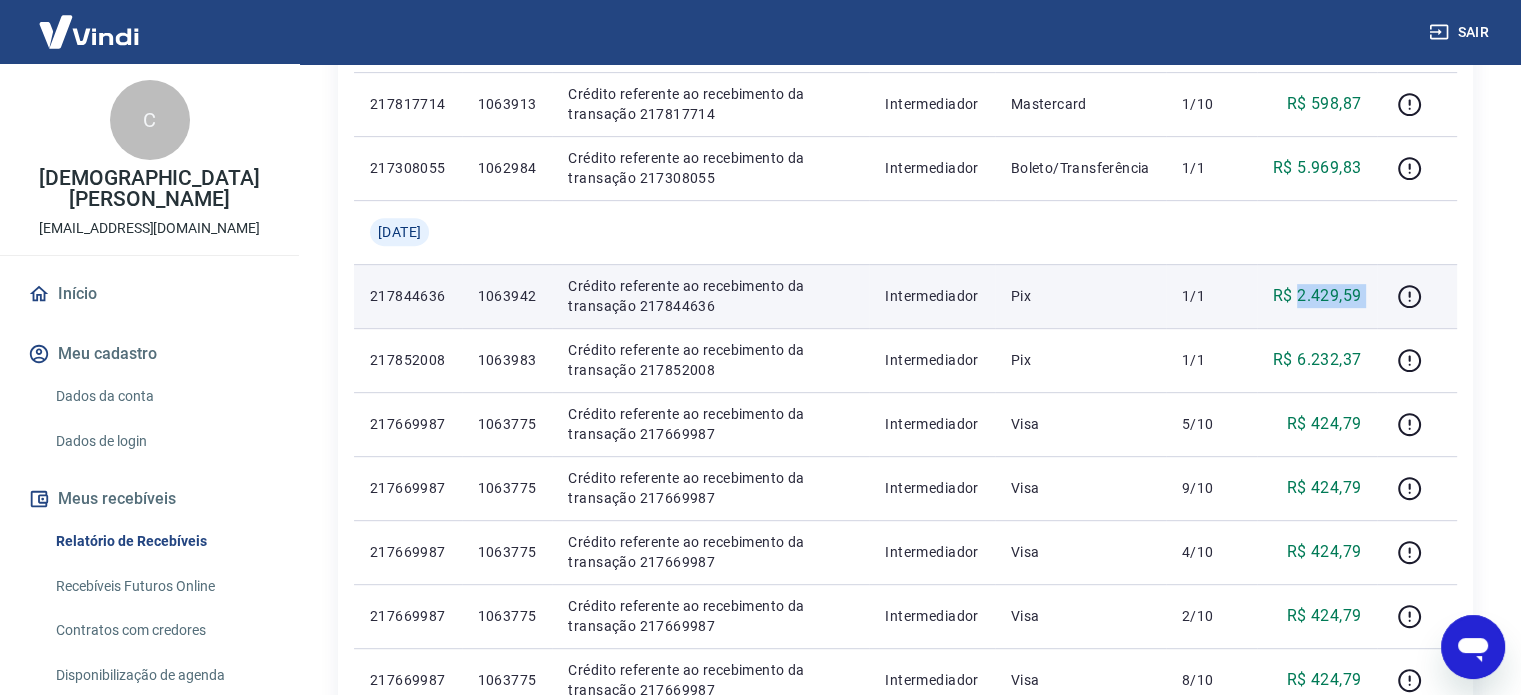 drag, startPoint x: 1296, startPoint y: 288, endPoint x: 1384, endPoint y: 294, distance: 88.20431 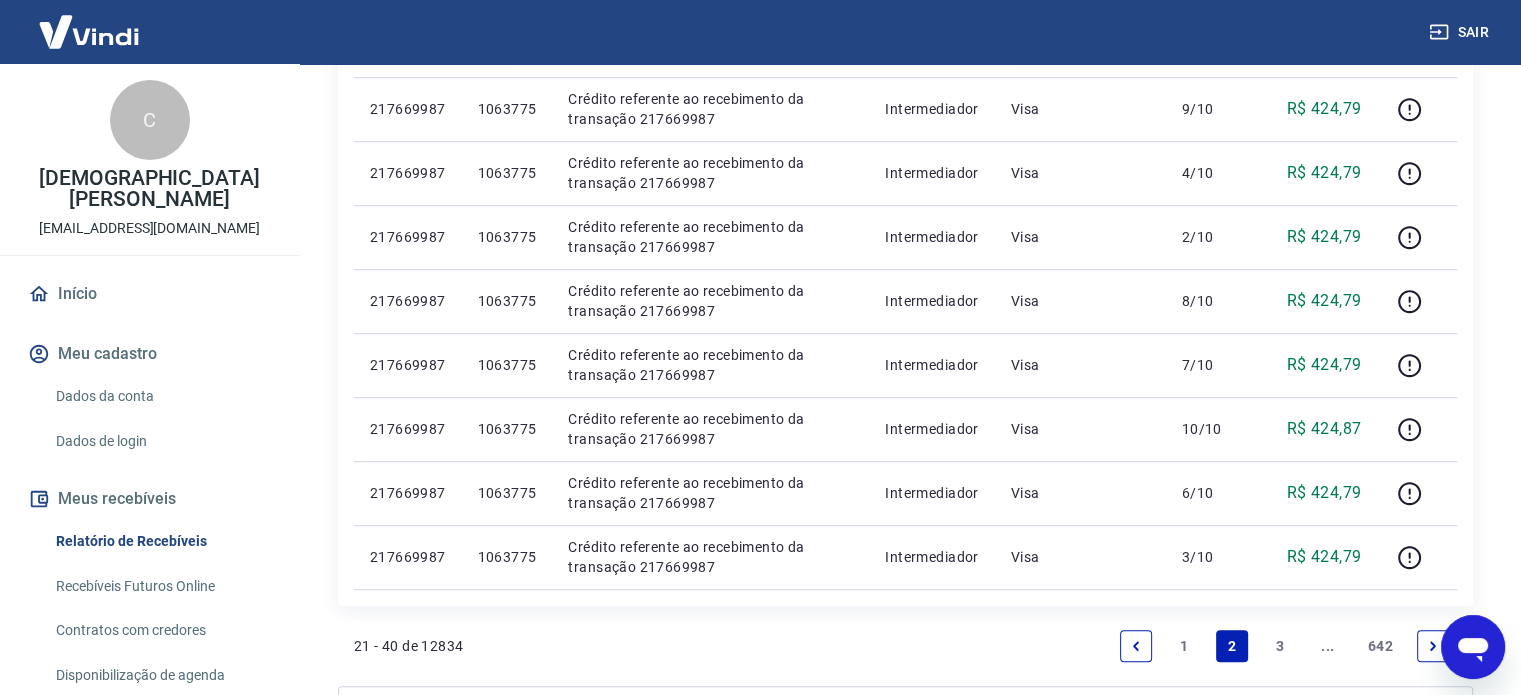scroll, scrollTop: 1449, scrollLeft: 0, axis: vertical 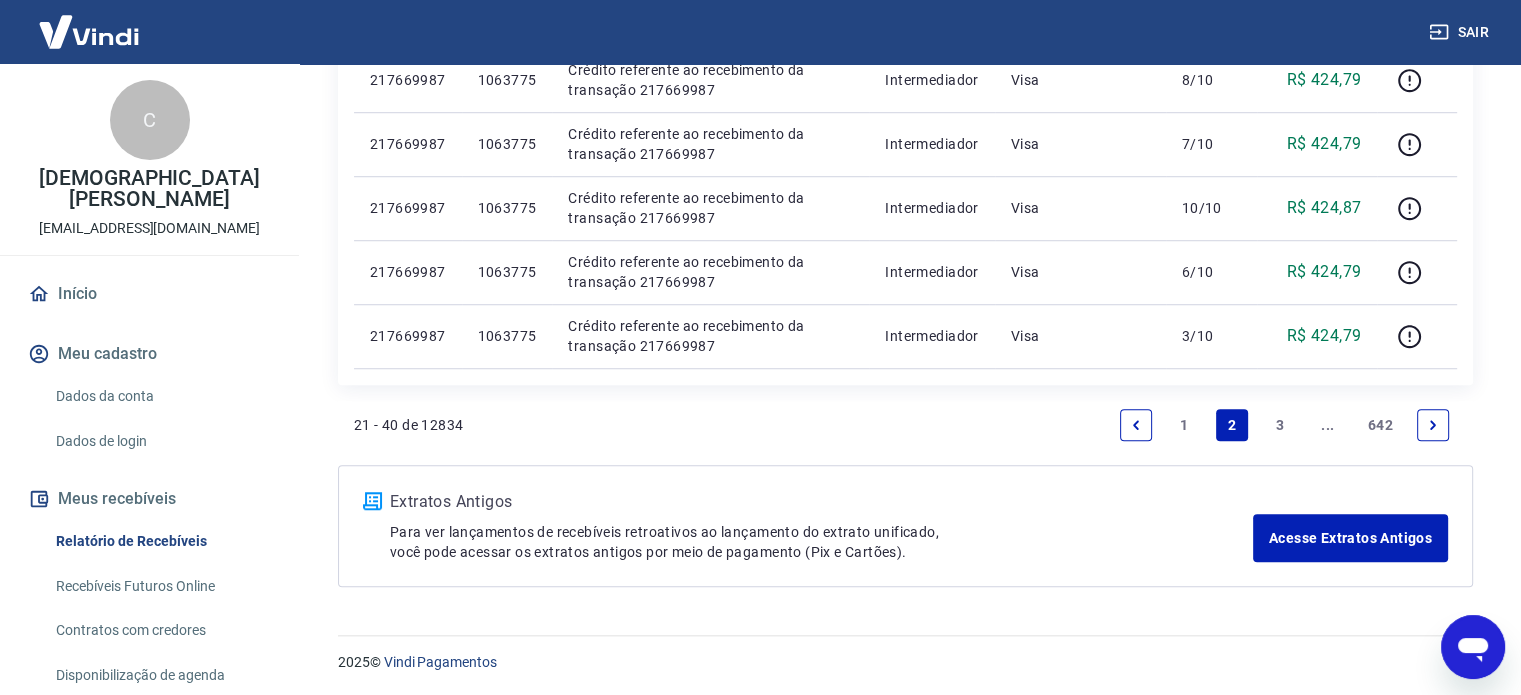 click 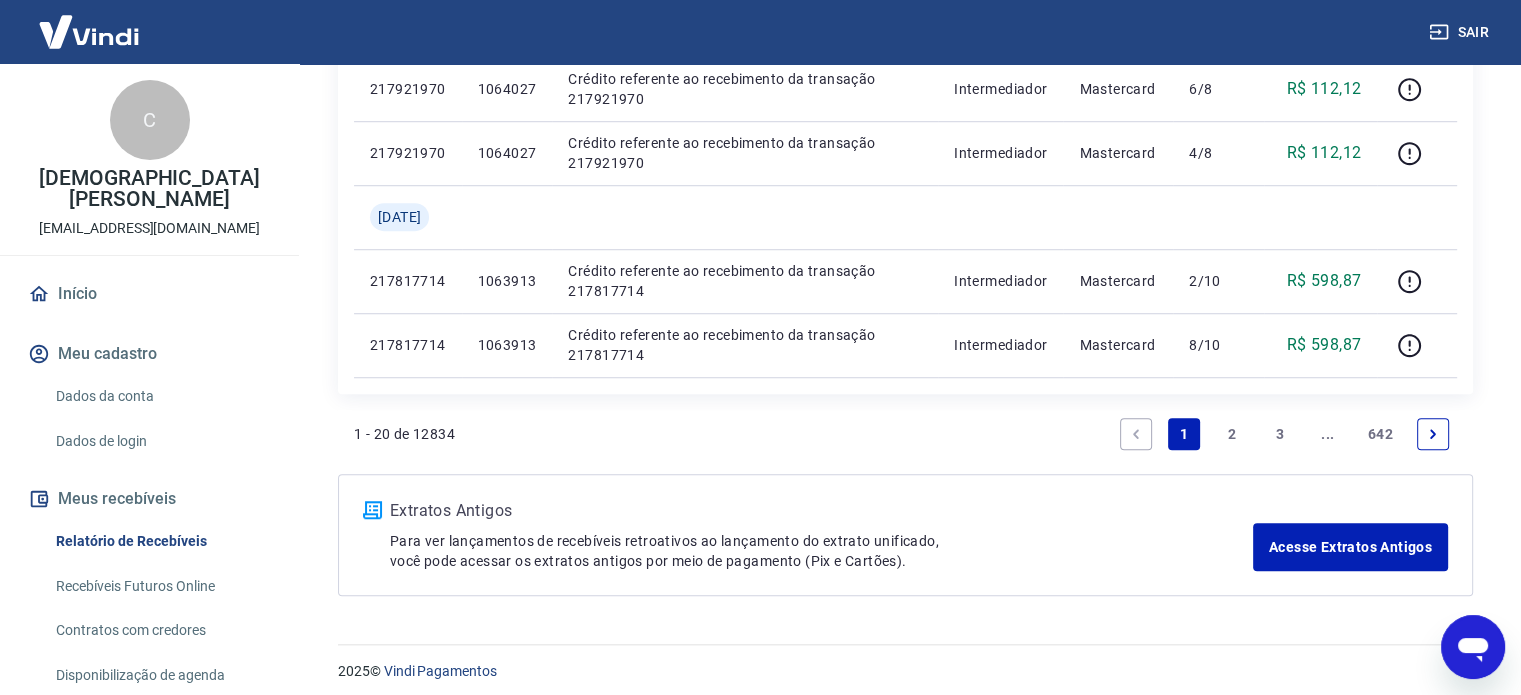scroll, scrollTop: 1449, scrollLeft: 0, axis: vertical 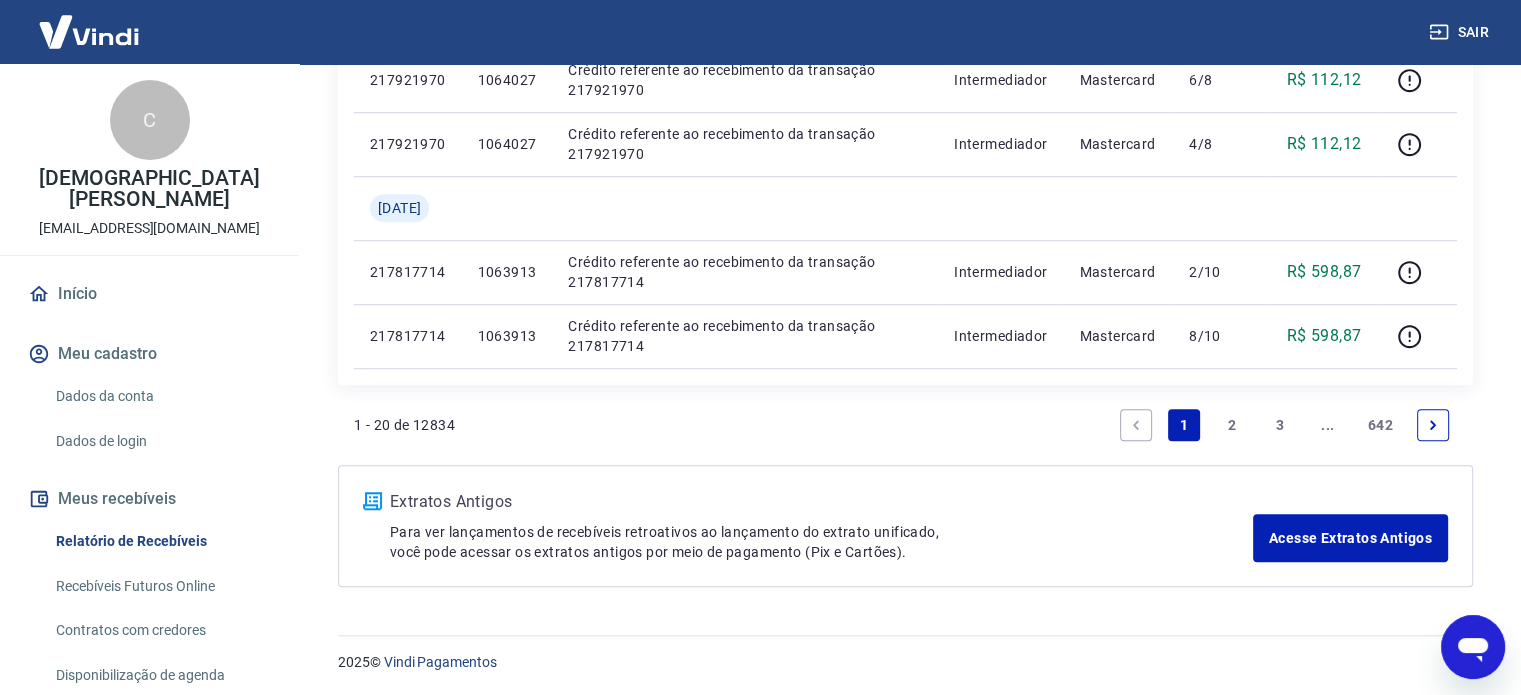 click at bounding box center [1433, 425] 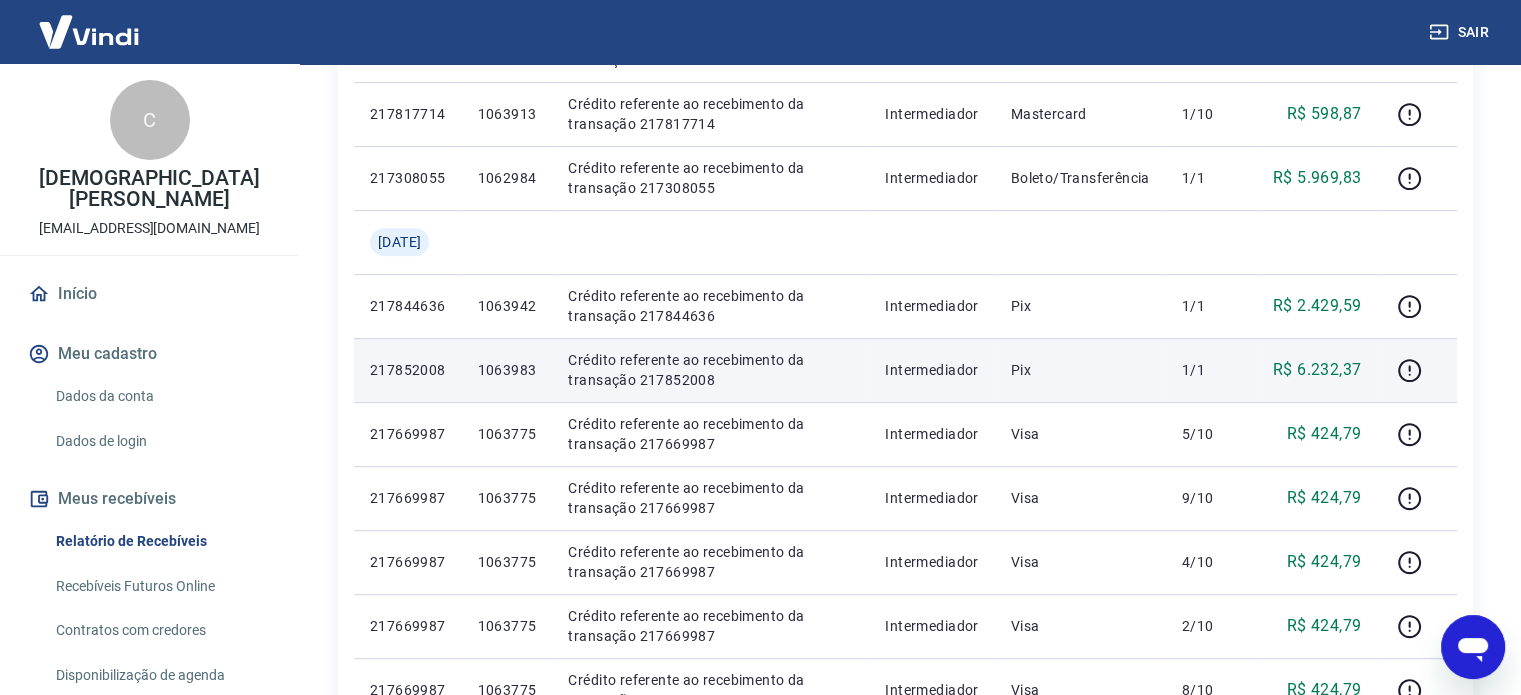 scroll, scrollTop: 1400, scrollLeft: 0, axis: vertical 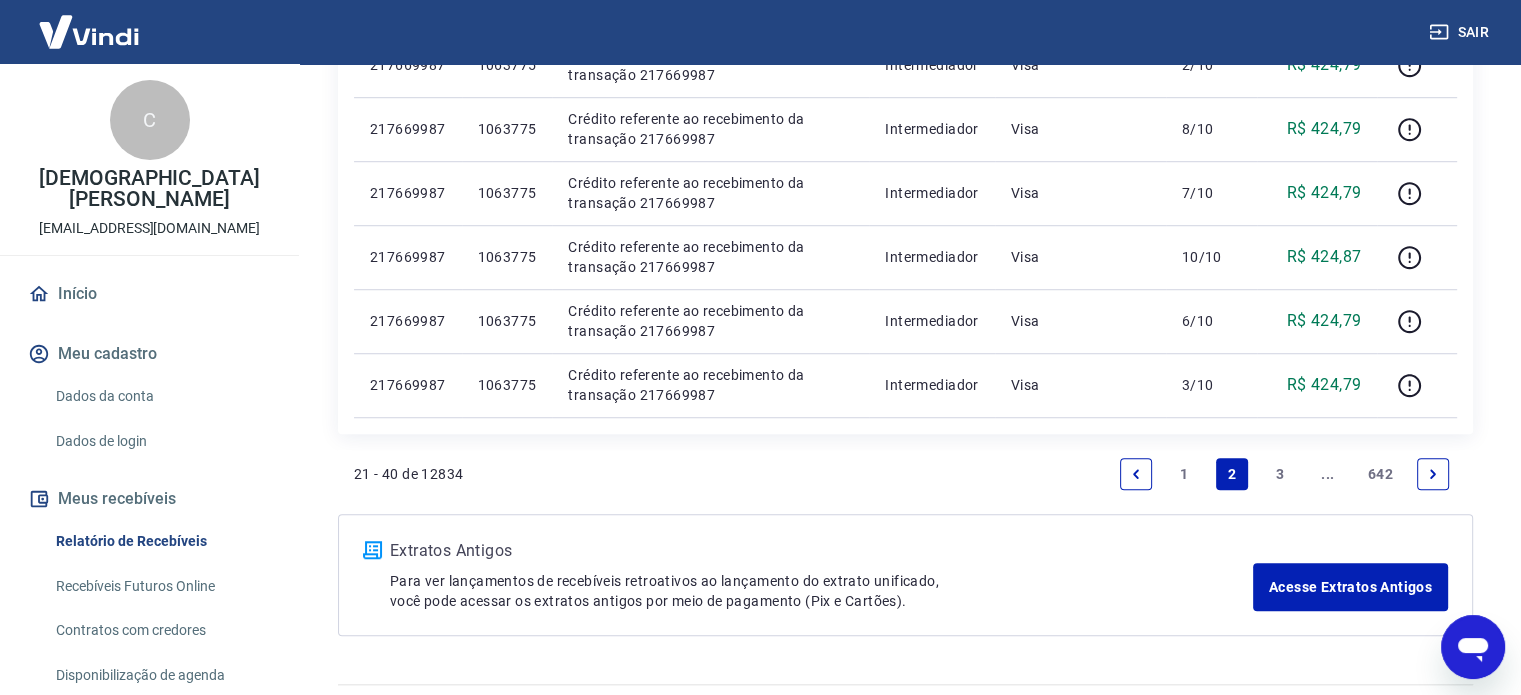 click 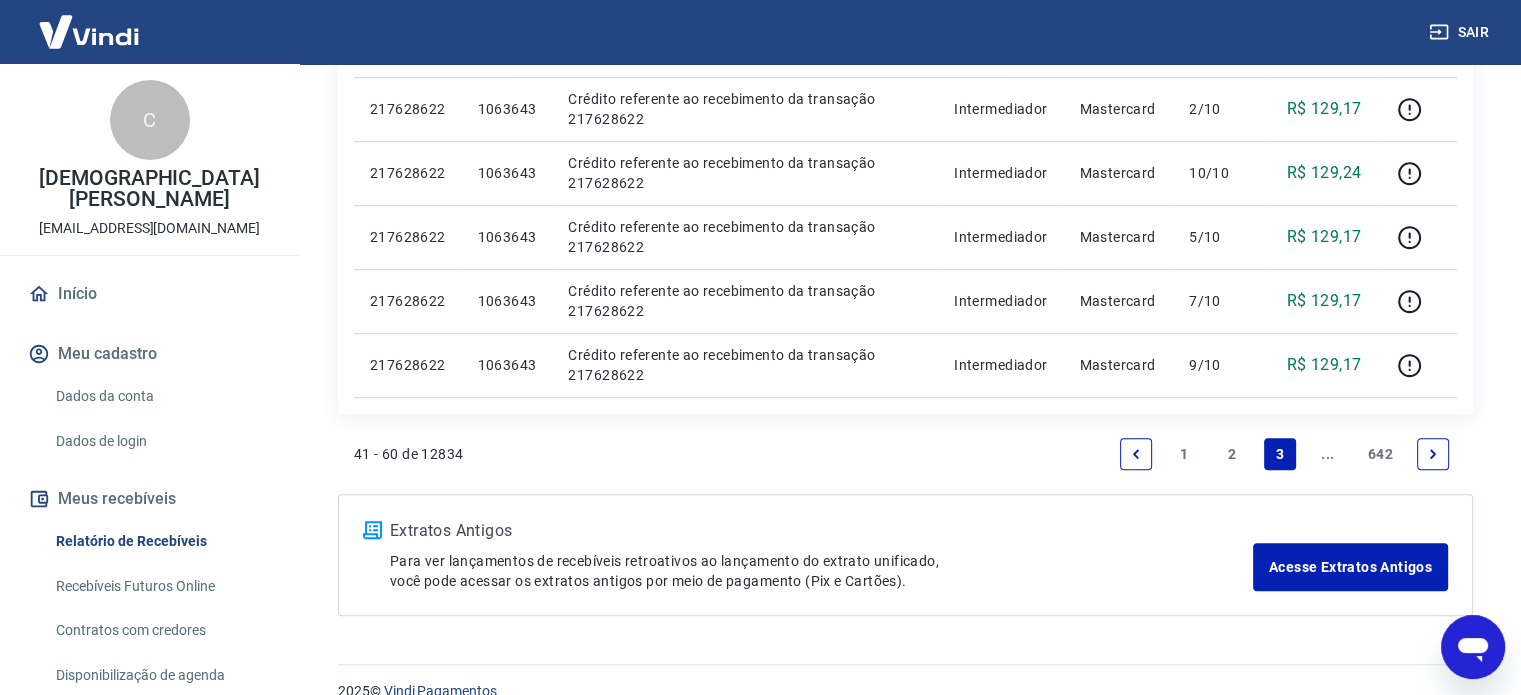 scroll, scrollTop: 1385, scrollLeft: 0, axis: vertical 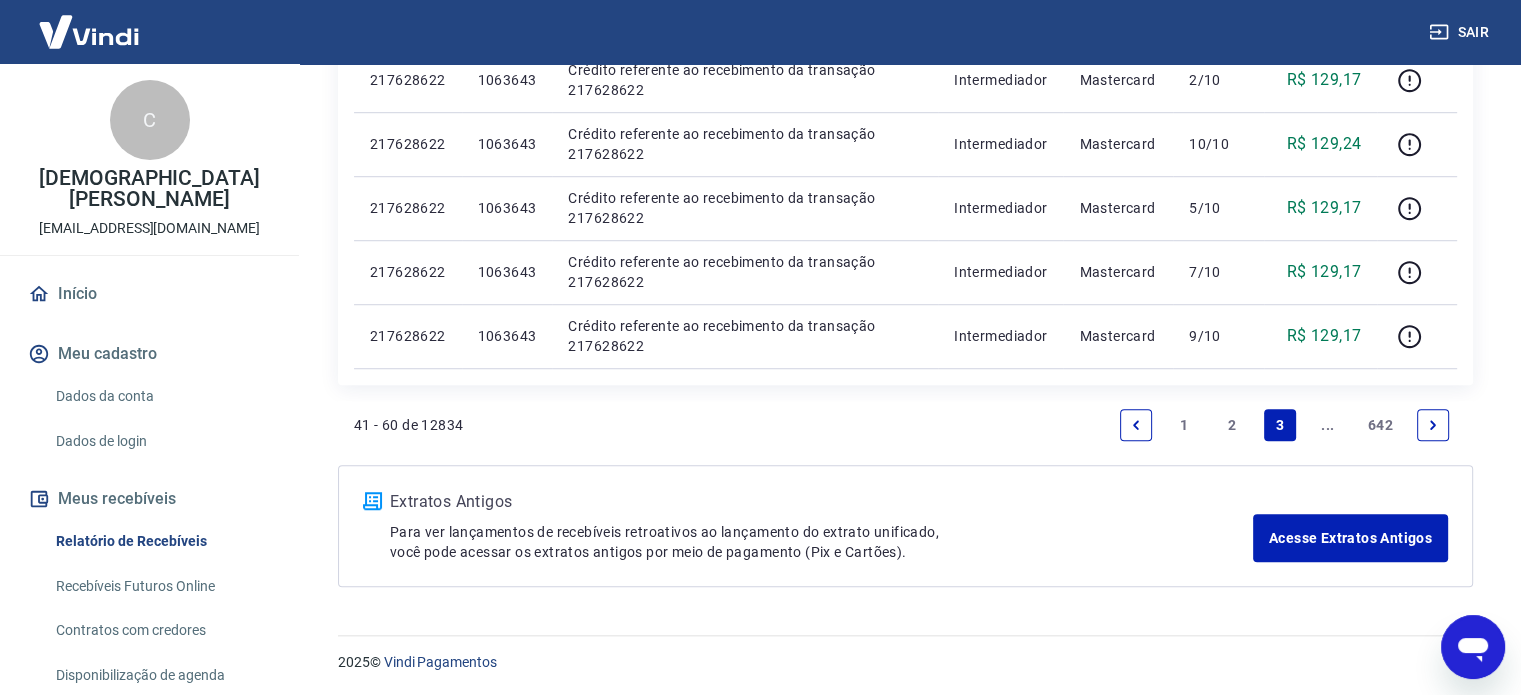 click 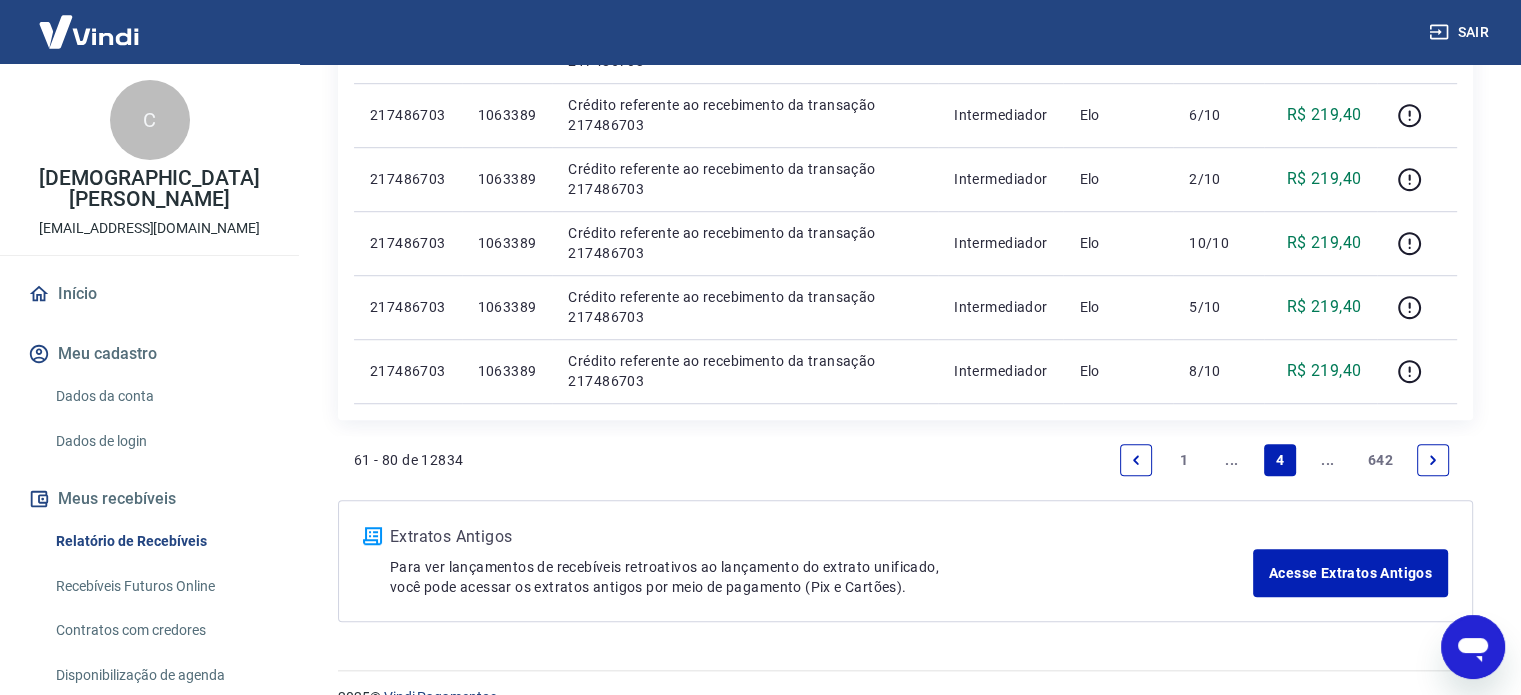 scroll, scrollTop: 1385, scrollLeft: 0, axis: vertical 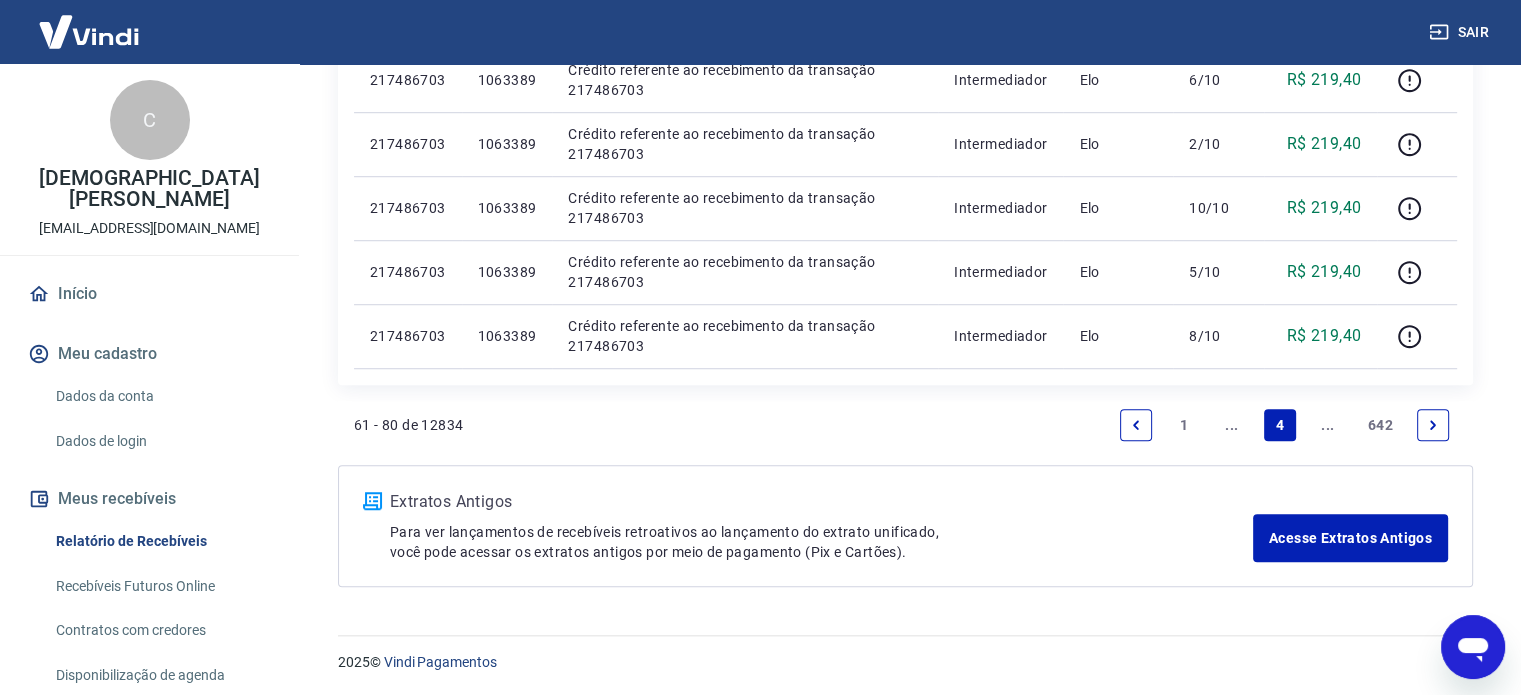 click at bounding box center (1433, 425) 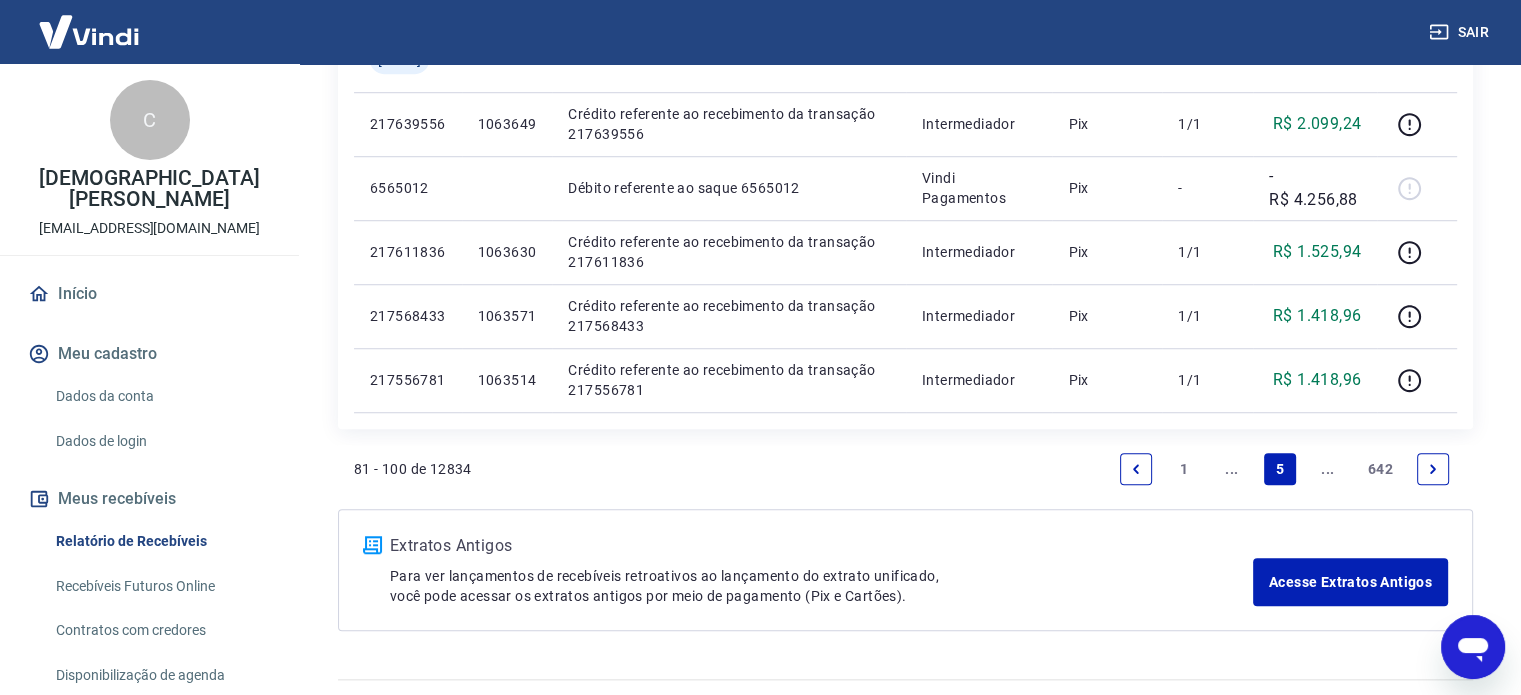 scroll, scrollTop: 1513, scrollLeft: 0, axis: vertical 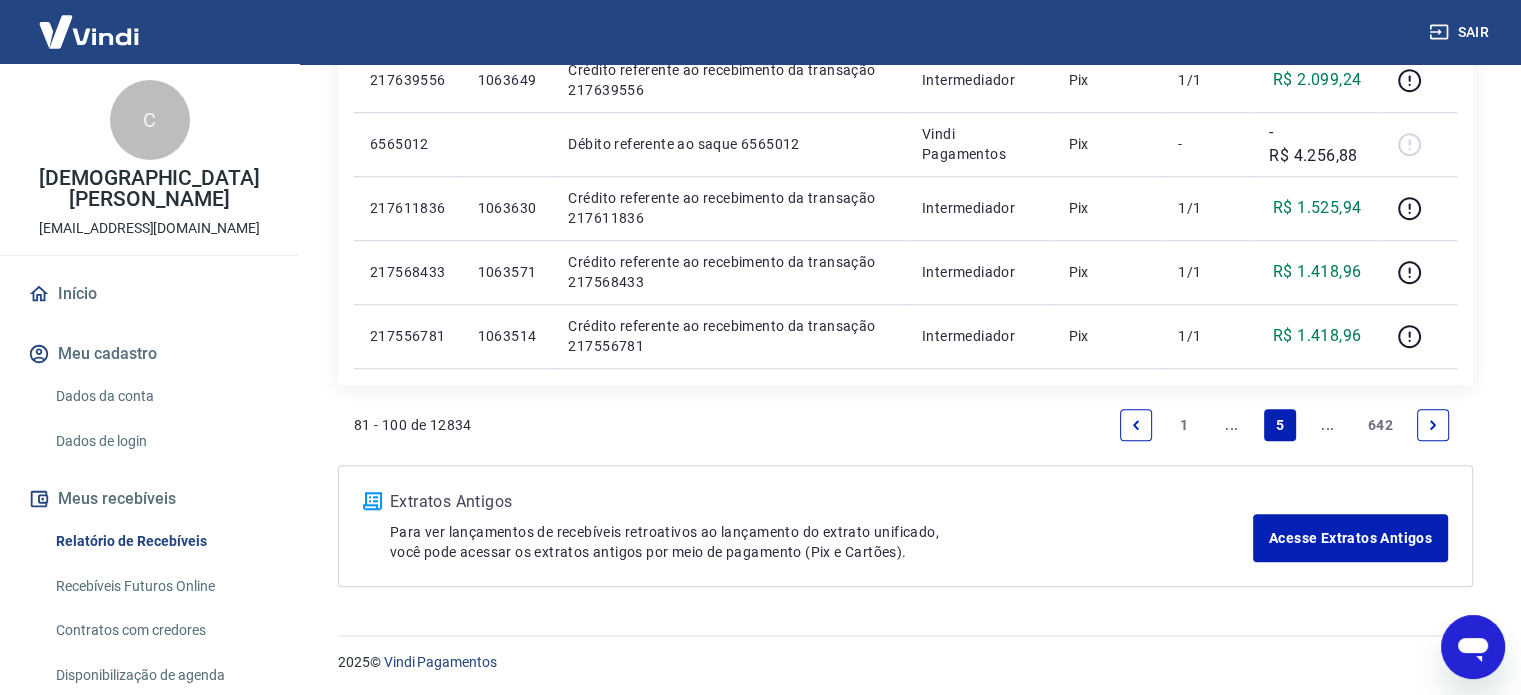click 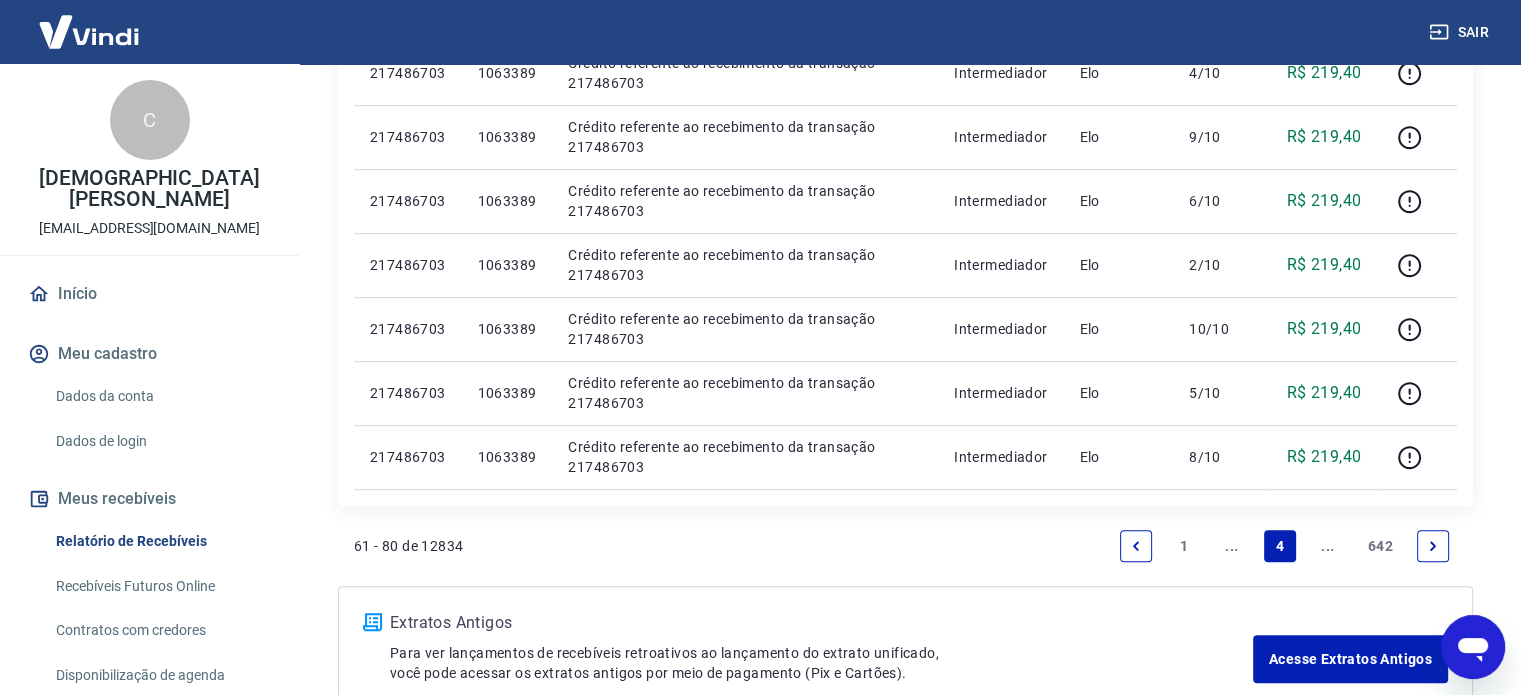 scroll, scrollTop: 1385, scrollLeft: 0, axis: vertical 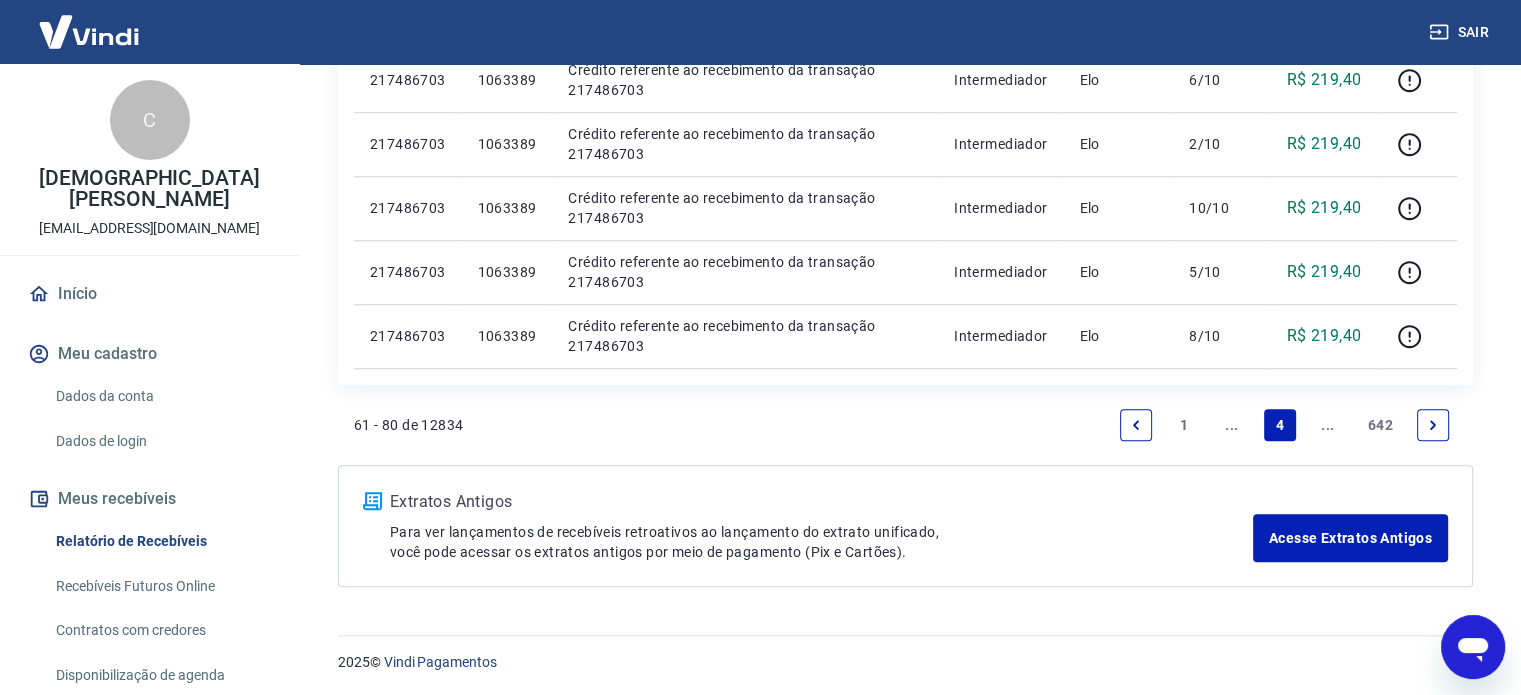 click 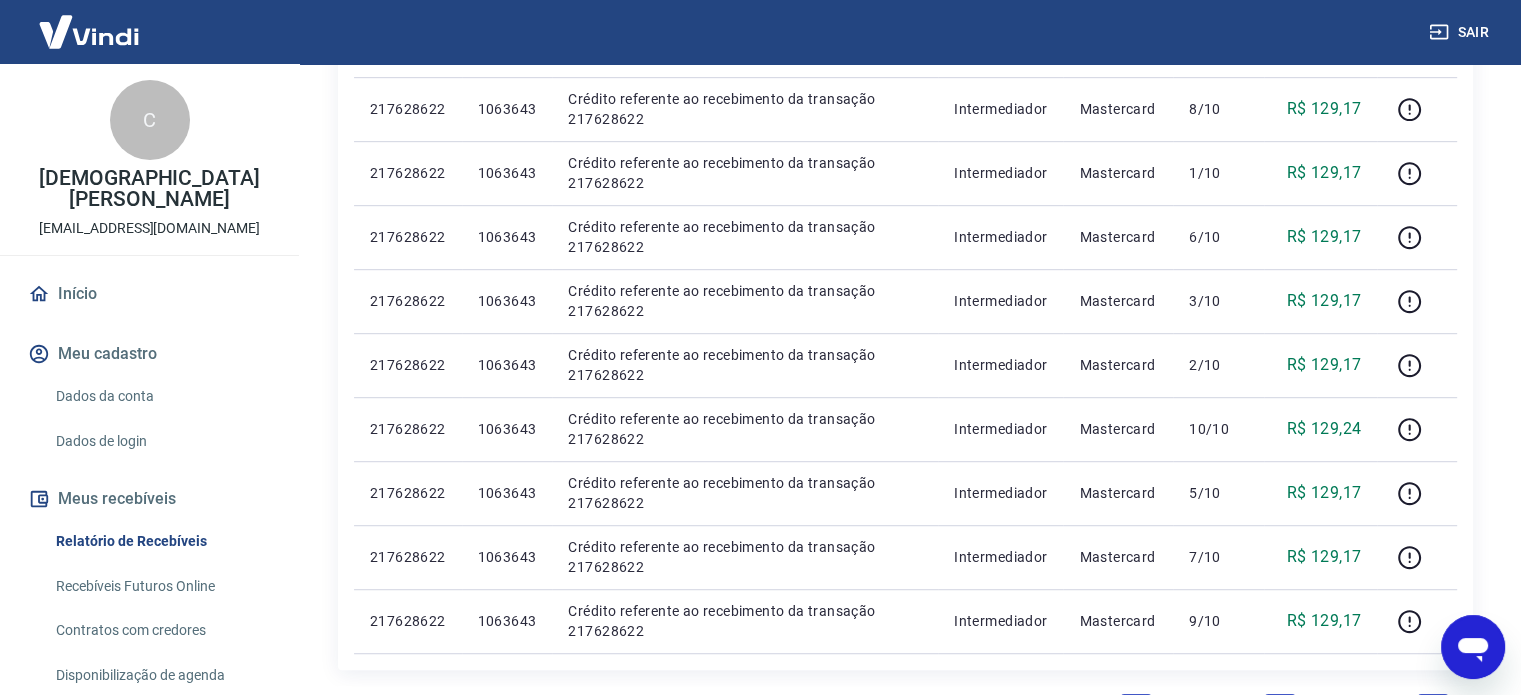 scroll, scrollTop: 1385, scrollLeft: 0, axis: vertical 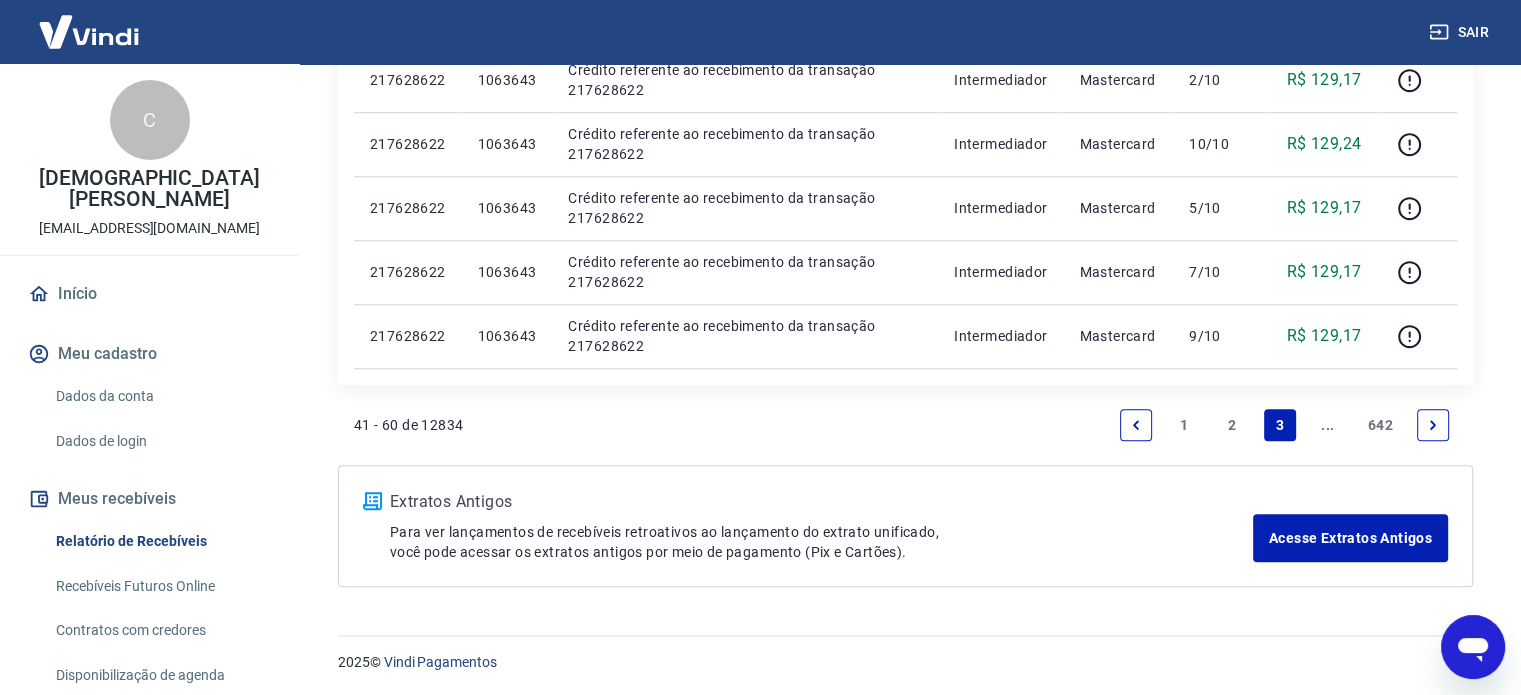 click 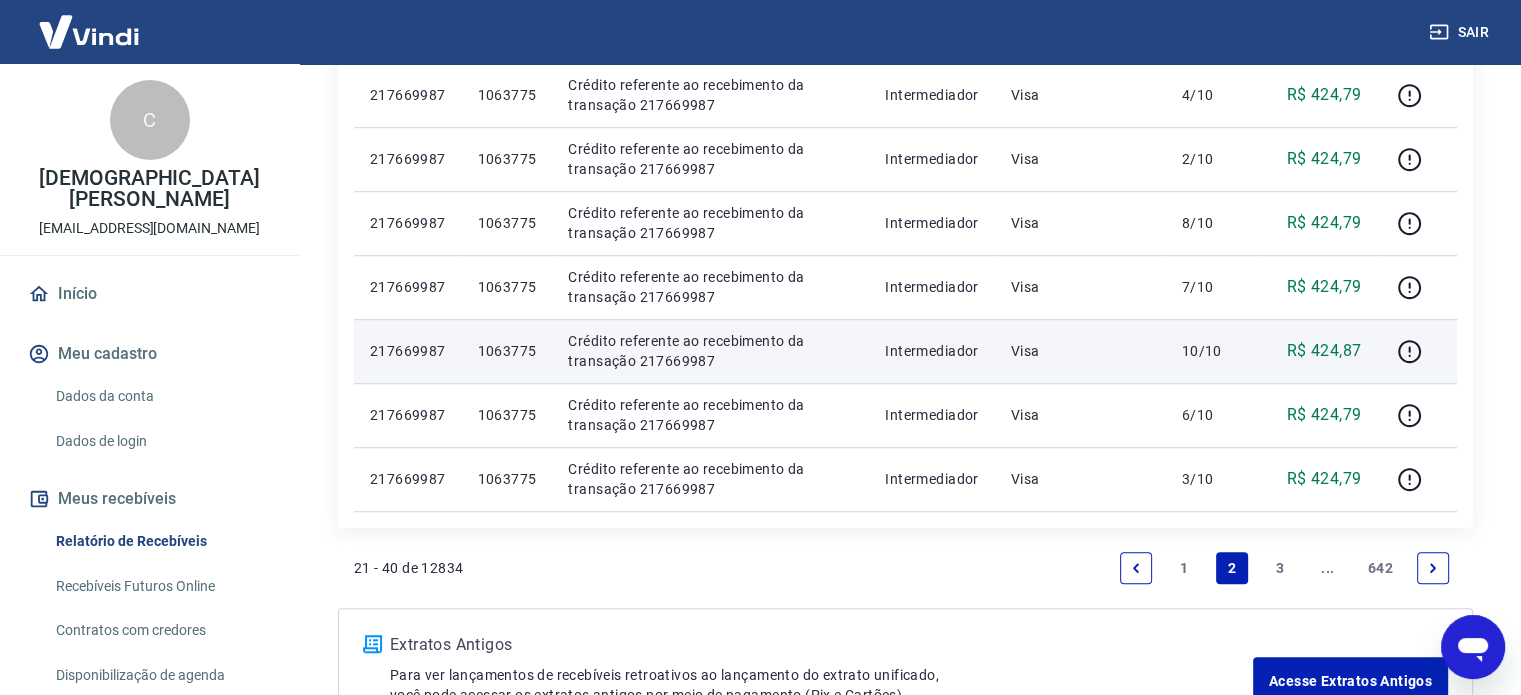 scroll, scrollTop: 1449, scrollLeft: 0, axis: vertical 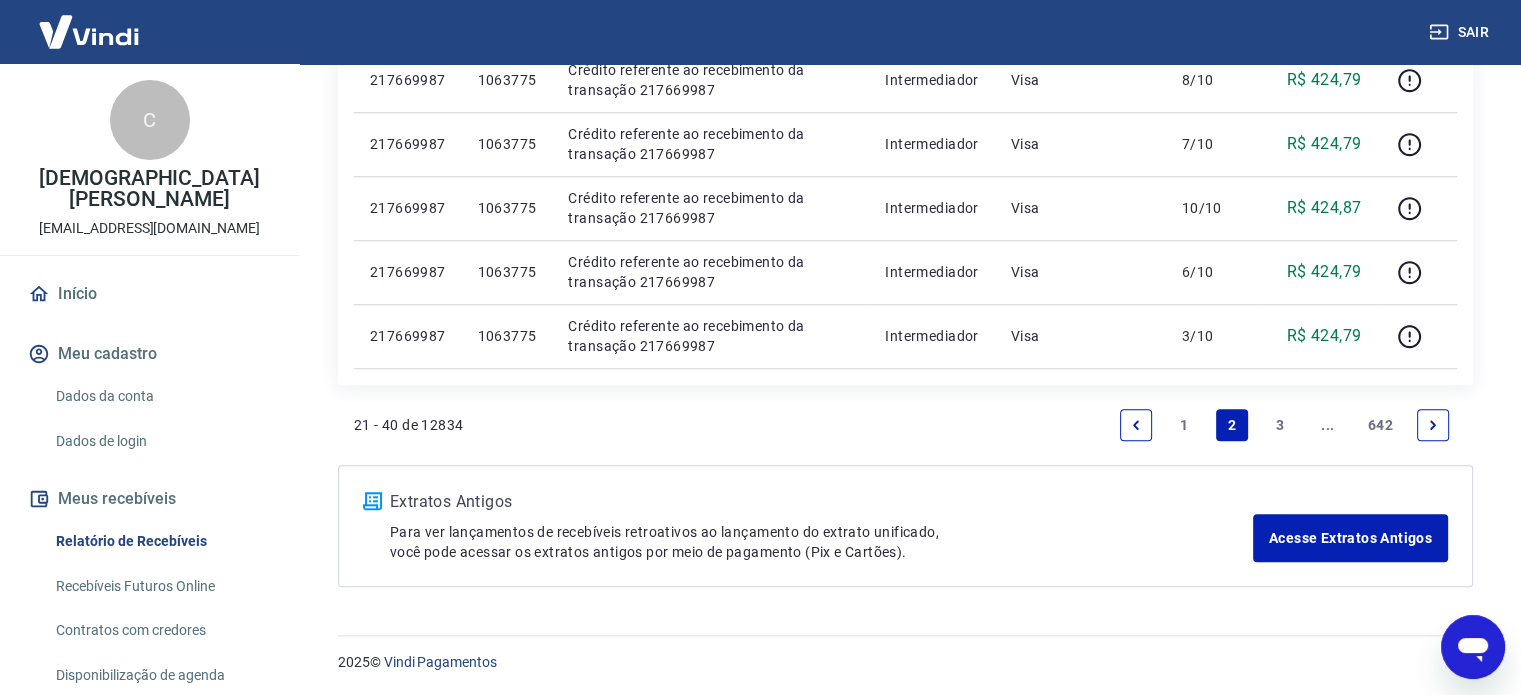 click on "1" at bounding box center (1184, 425) 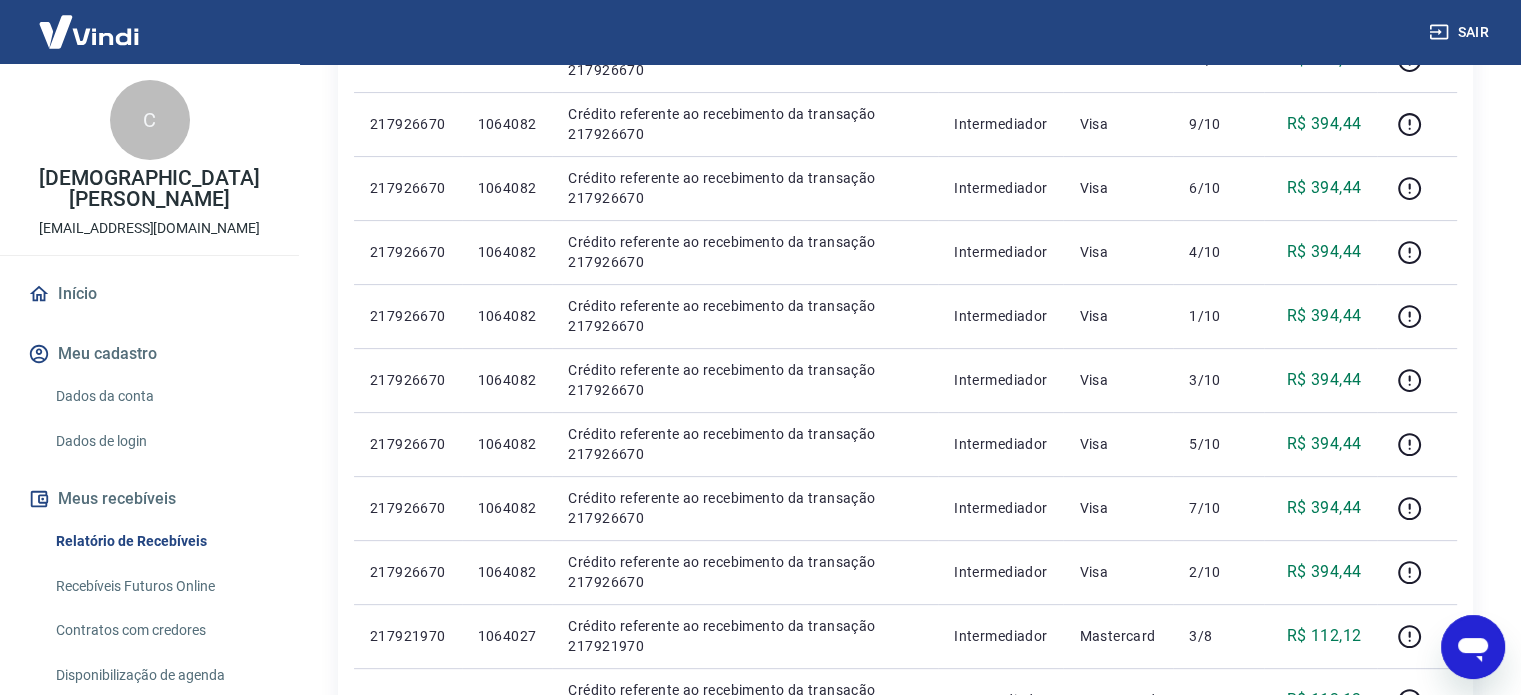 scroll, scrollTop: 600, scrollLeft: 0, axis: vertical 